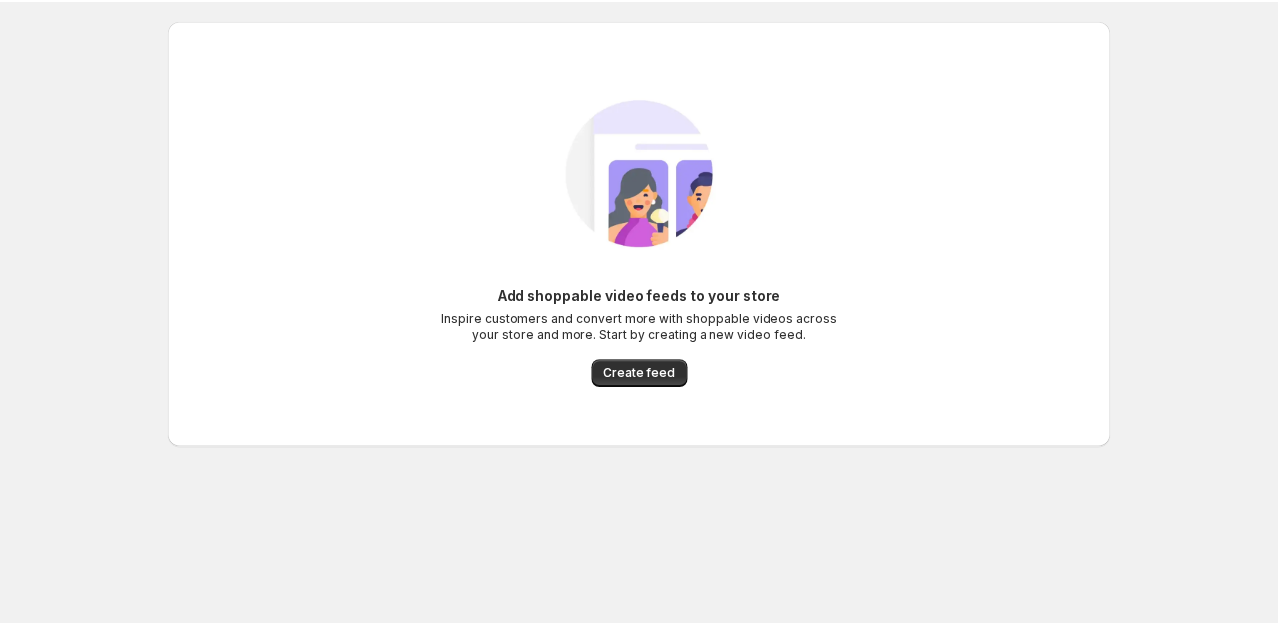 scroll, scrollTop: 0, scrollLeft: 0, axis: both 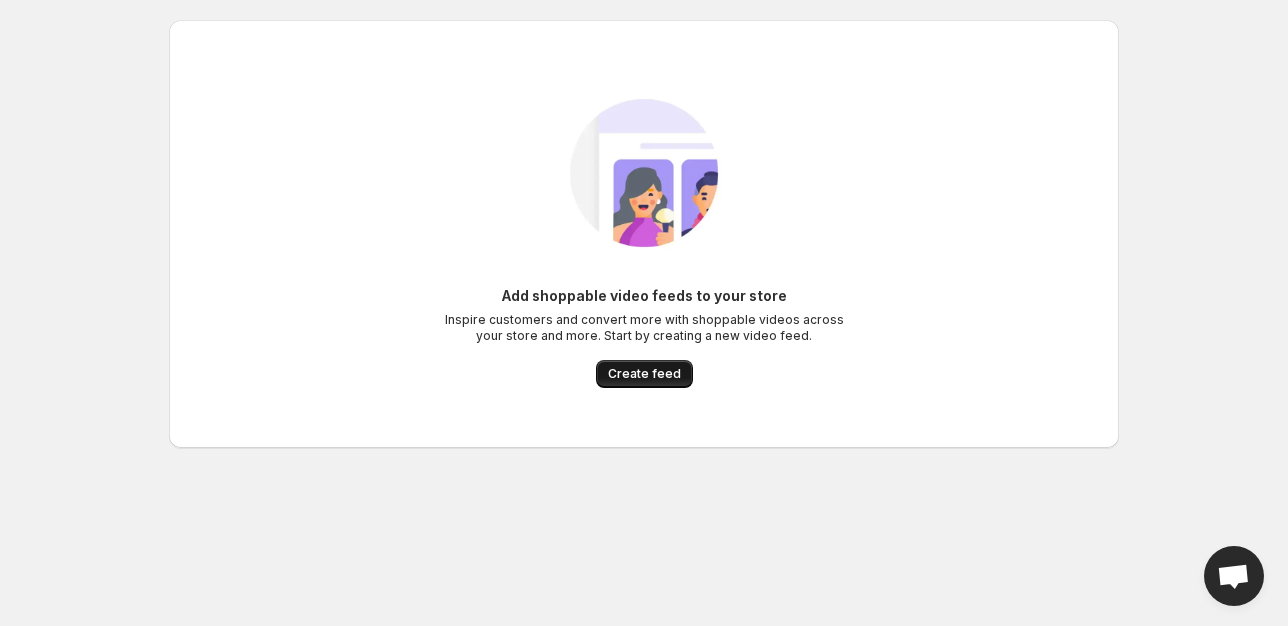 click on "Create feed" at bounding box center (644, 374) 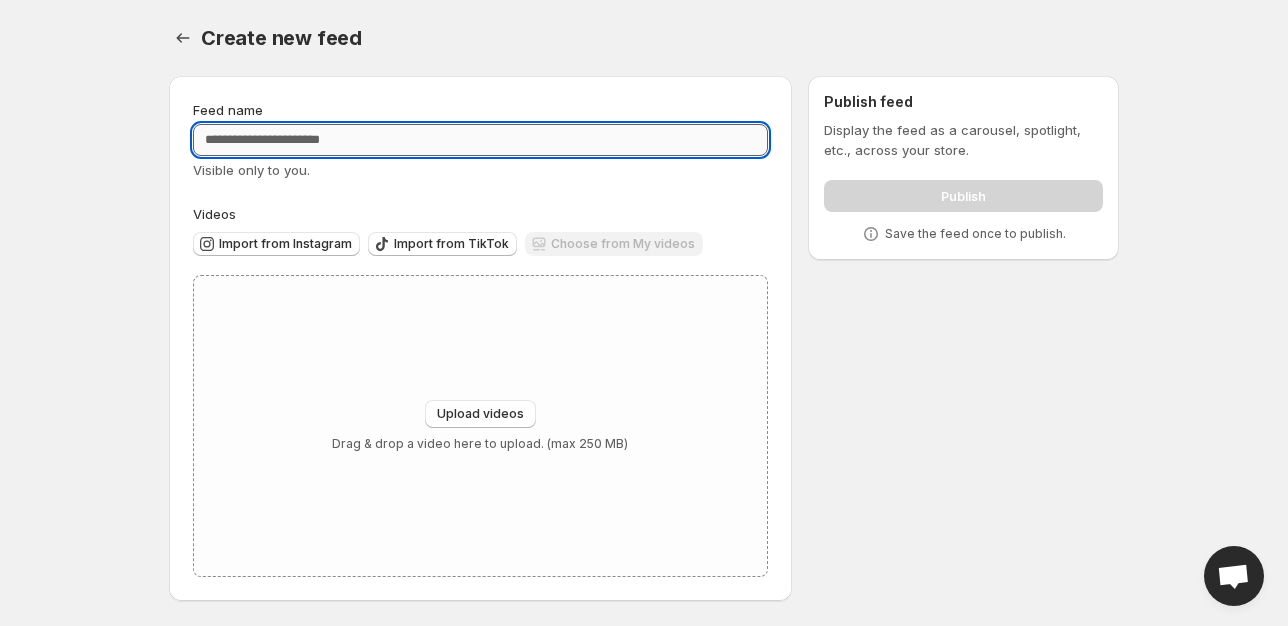 click on "Feed name" at bounding box center [480, 140] 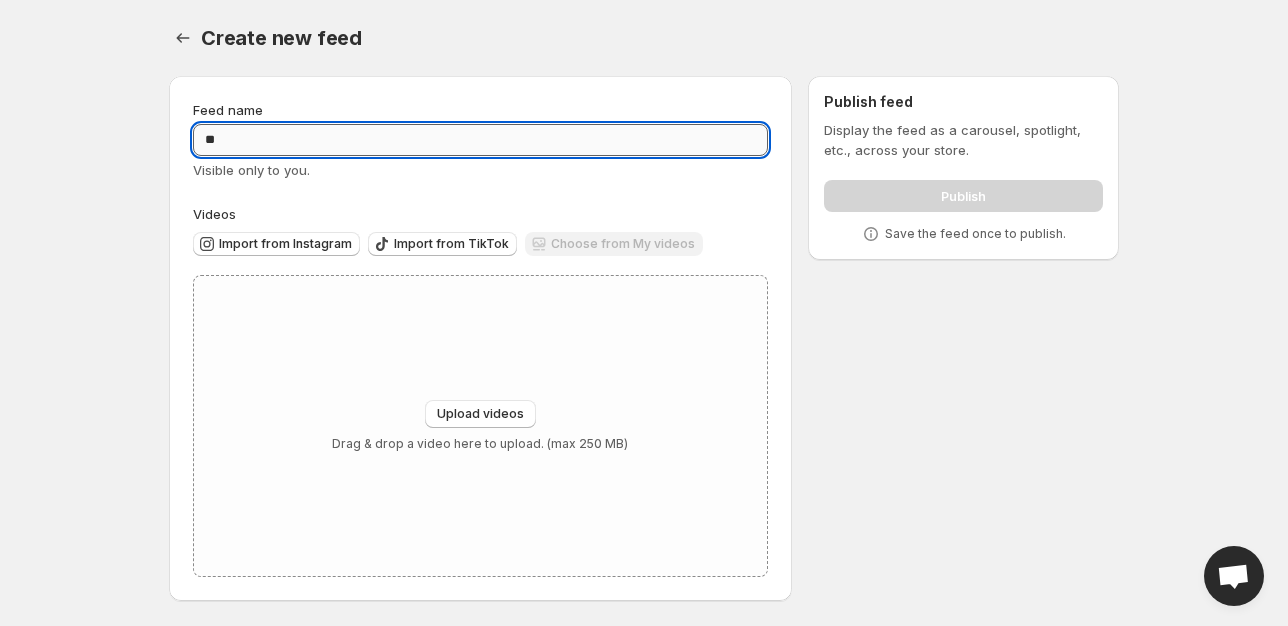 type on "*" 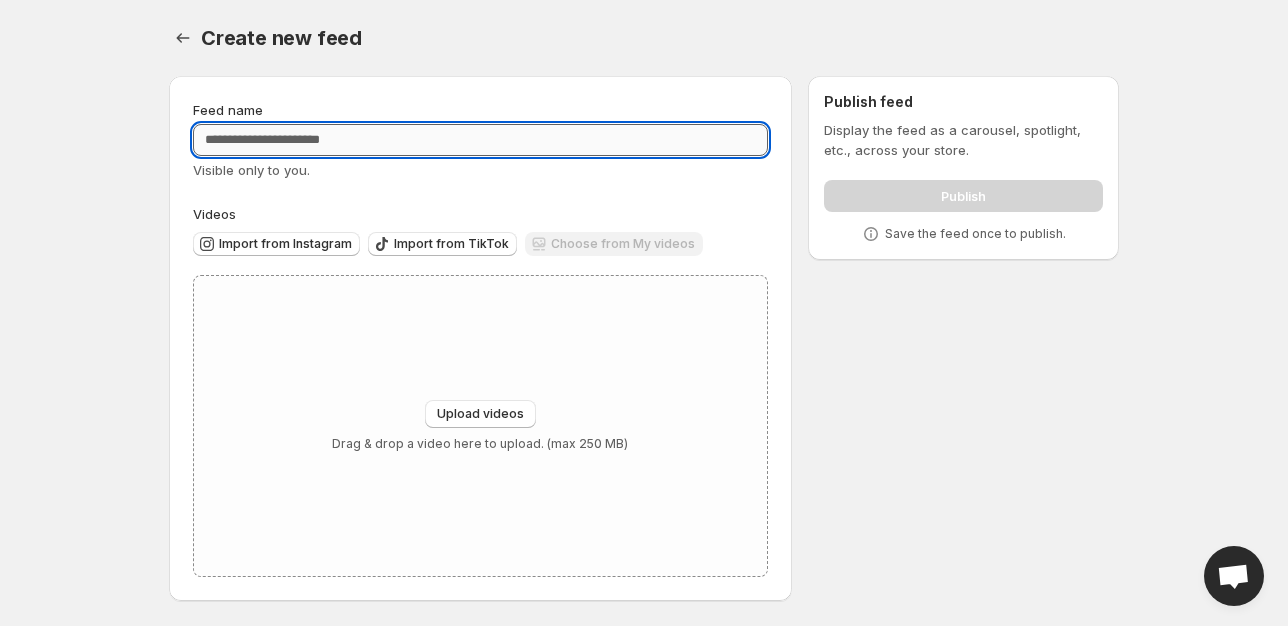 paste on "**********" 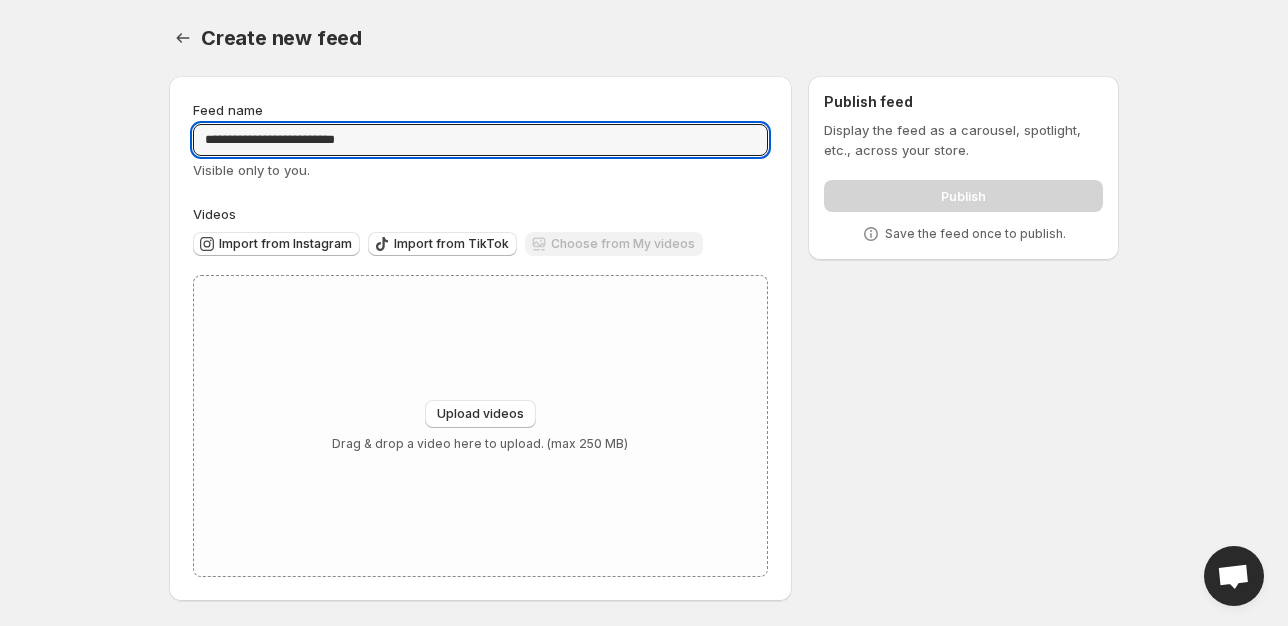 drag, startPoint x: 419, startPoint y: 138, endPoint x: 276, endPoint y: 122, distance: 143.89232 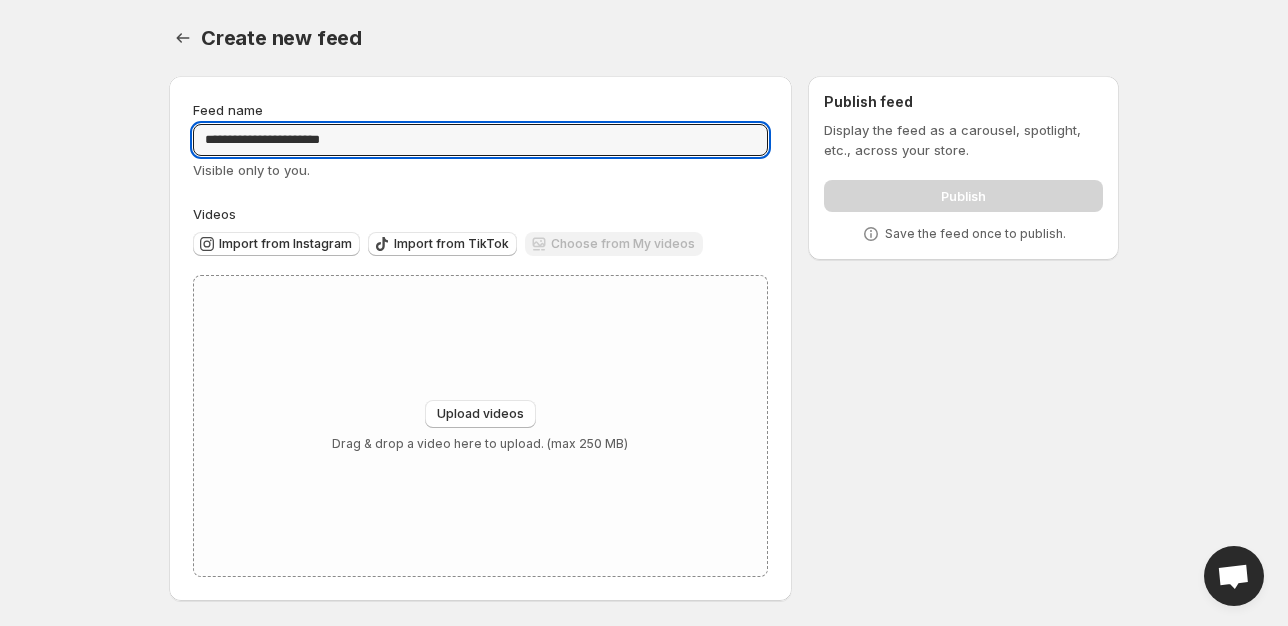 type on "**********" 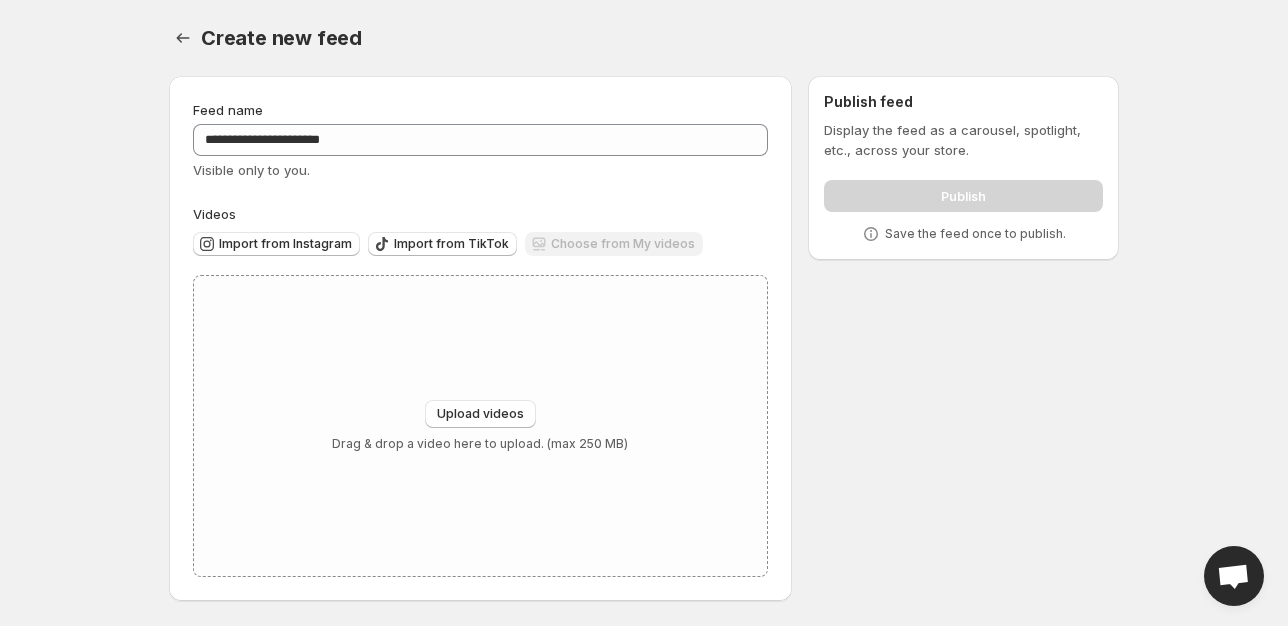 click on "Choose from My videos" at bounding box center [614, 245] 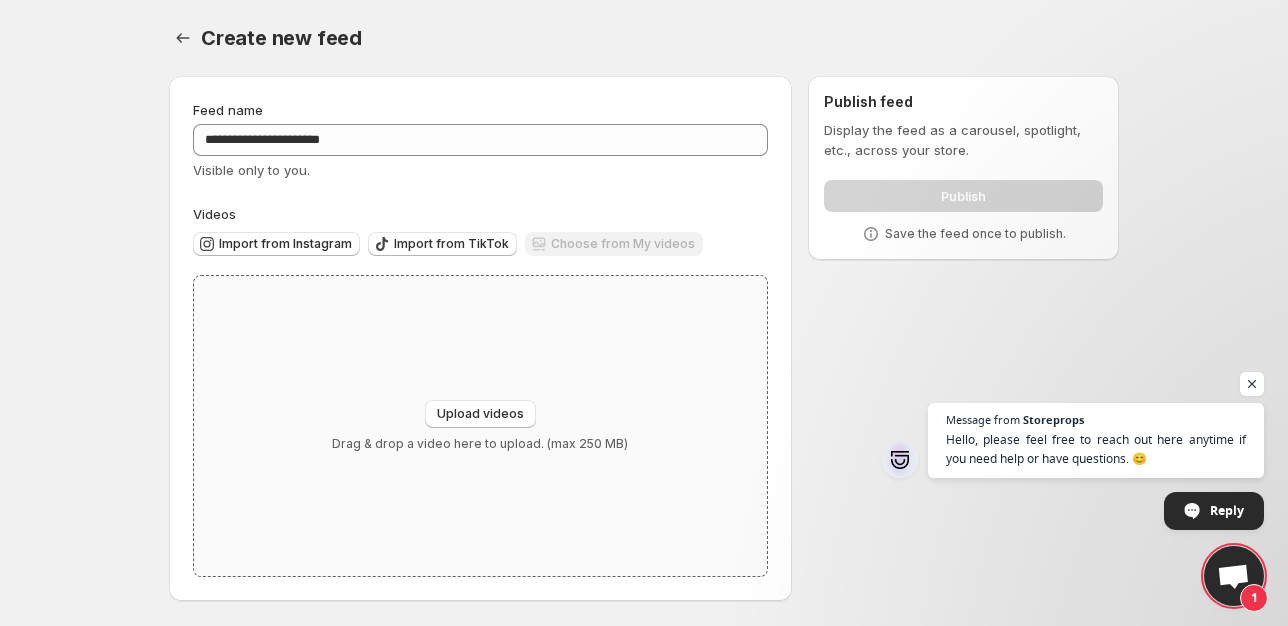 click on "Upload videos Drag & drop a video here to upload. (max 250 MB)" at bounding box center [480, 426] 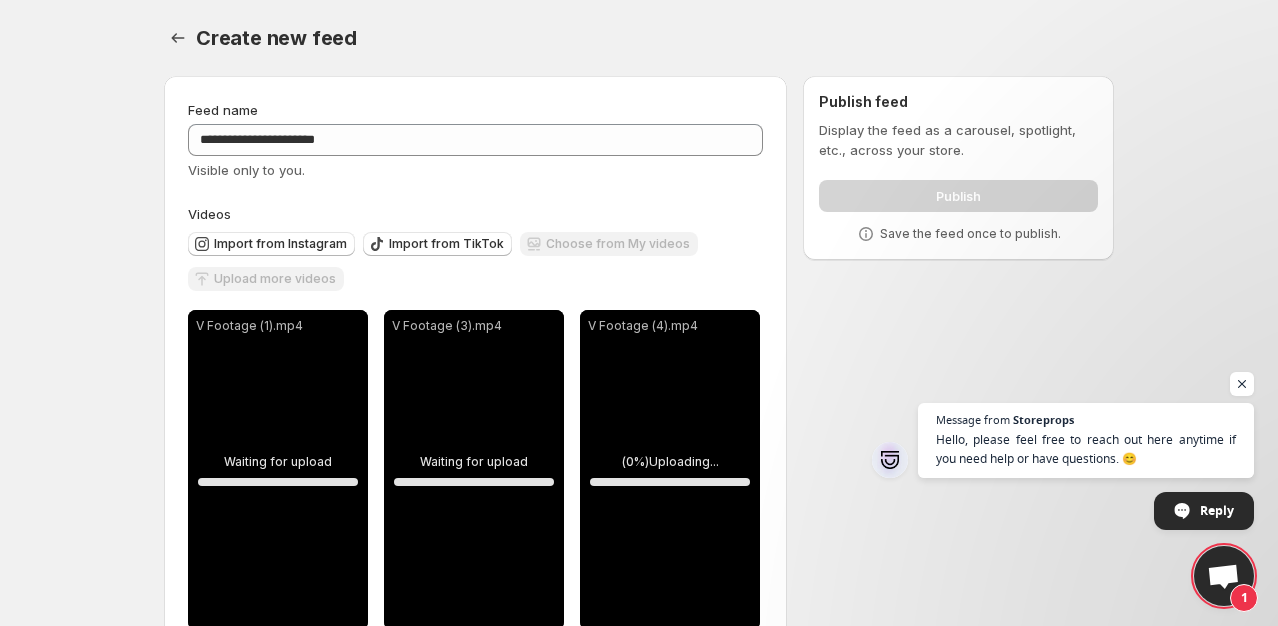 scroll, scrollTop: 52, scrollLeft: 0, axis: vertical 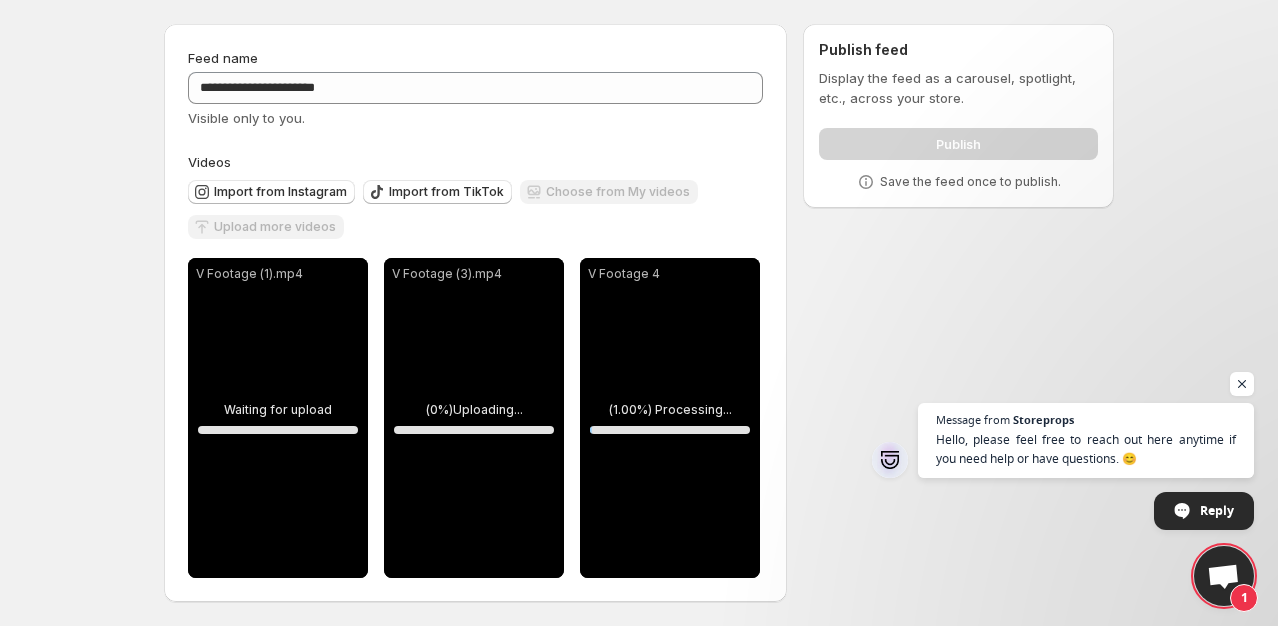 click on "Choose from My videos" at bounding box center [609, 193] 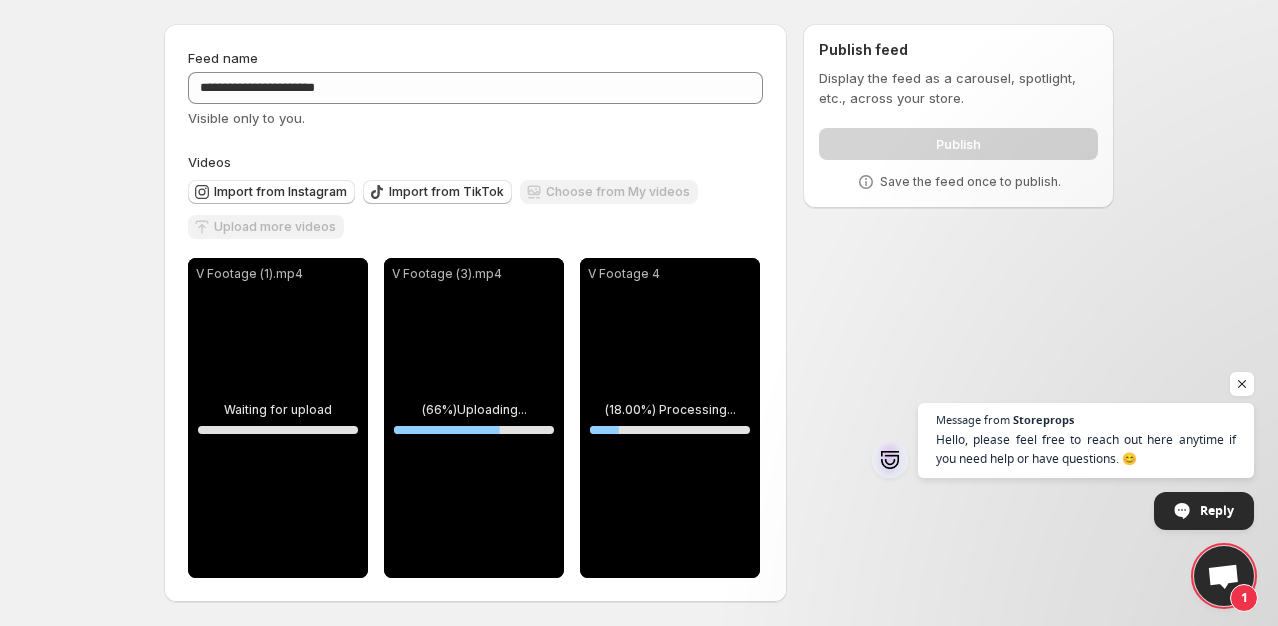 click on "Upload more videos" at bounding box center (266, 228) 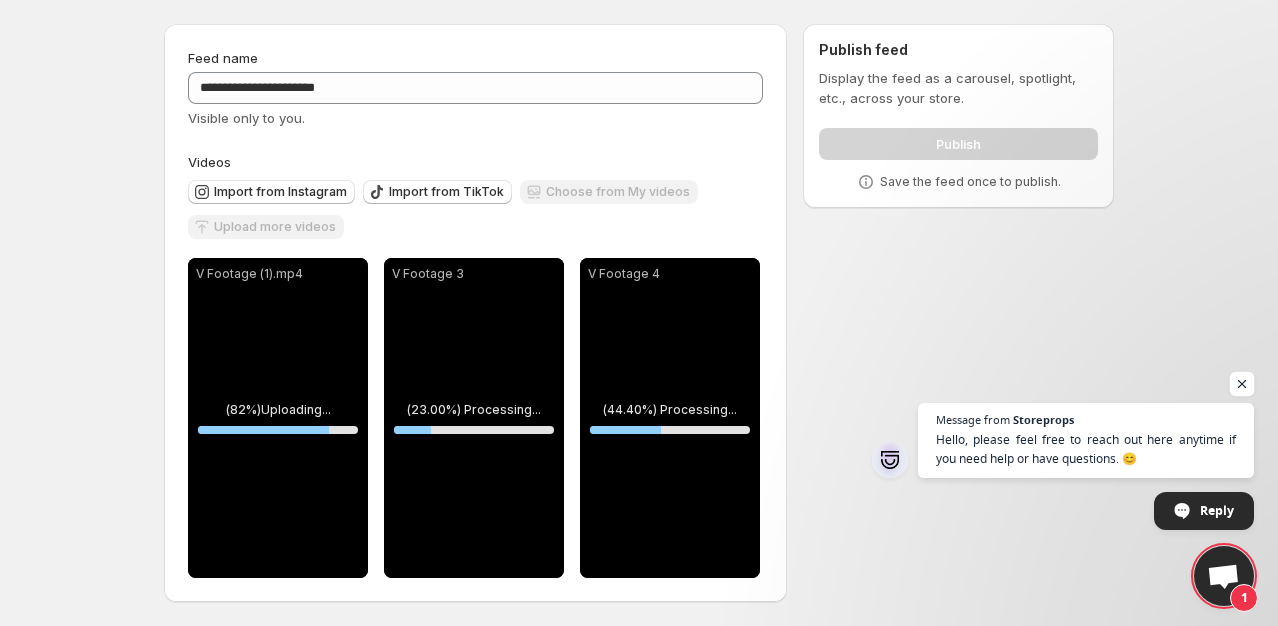 click at bounding box center (1242, 384) 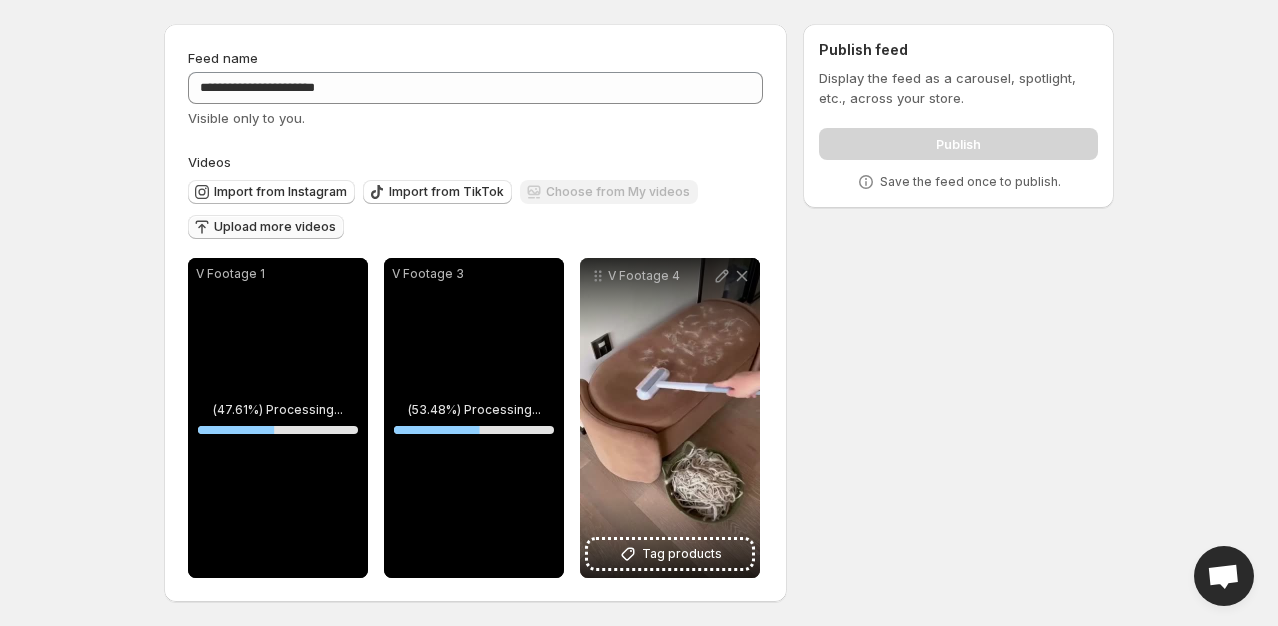click on "Upload more videos" at bounding box center [275, 227] 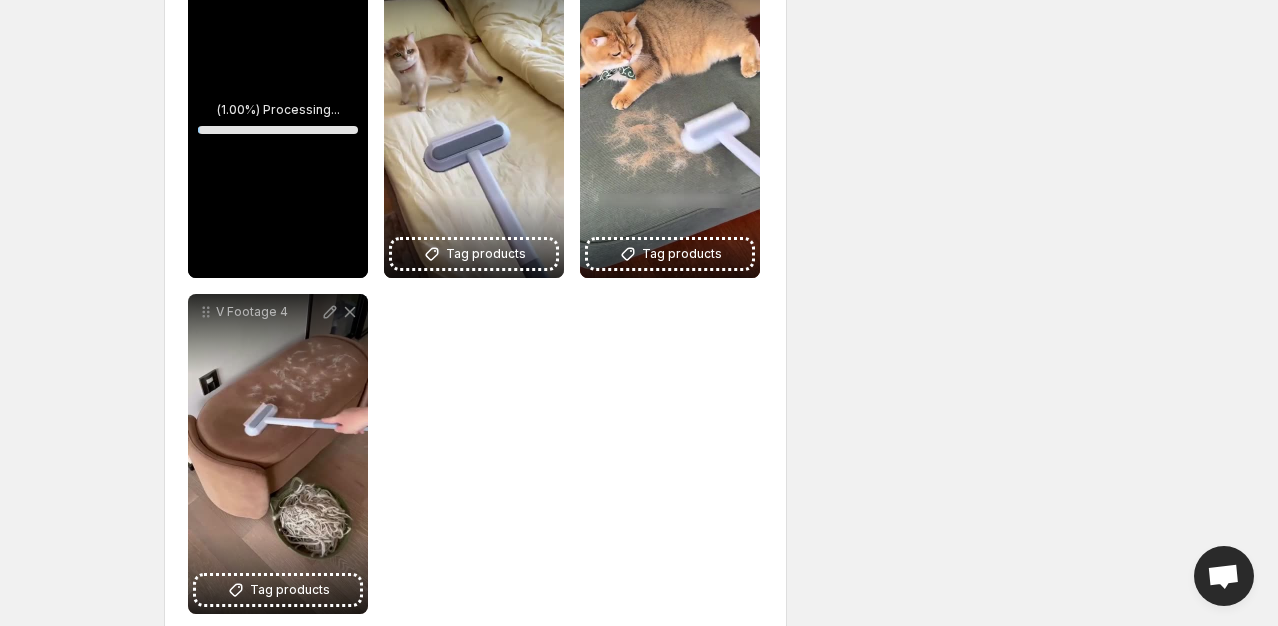 scroll, scrollTop: 152, scrollLeft: 0, axis: vertical 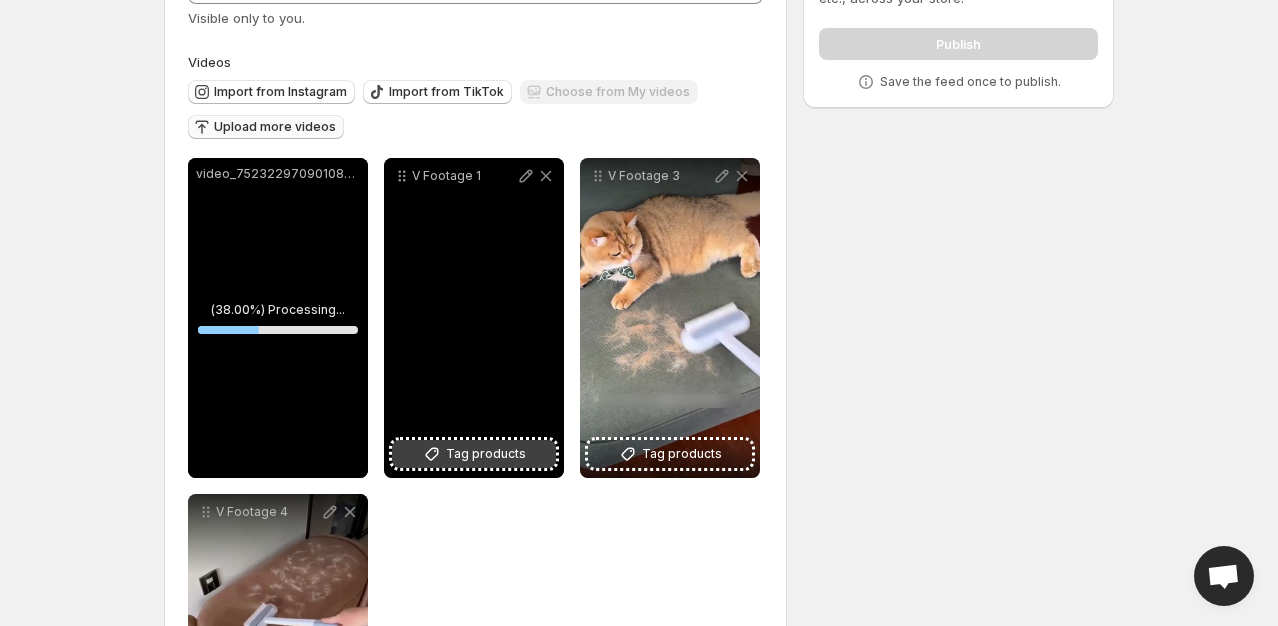 click on "Tag products" at bounding box center [486, 454] 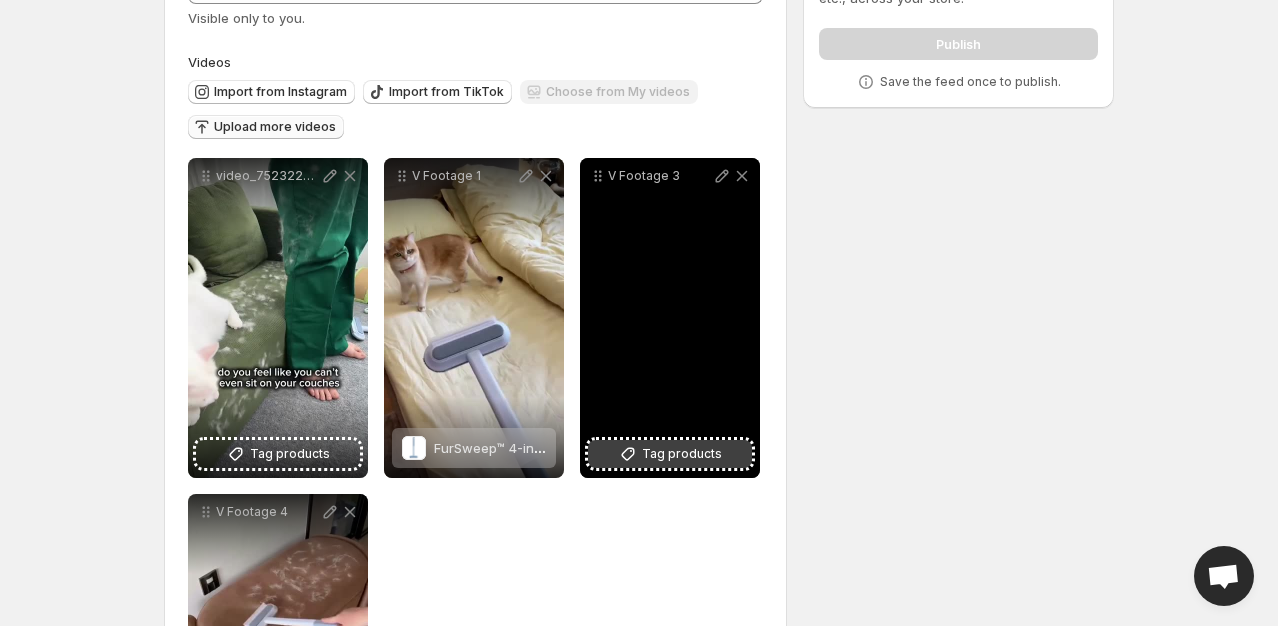 click 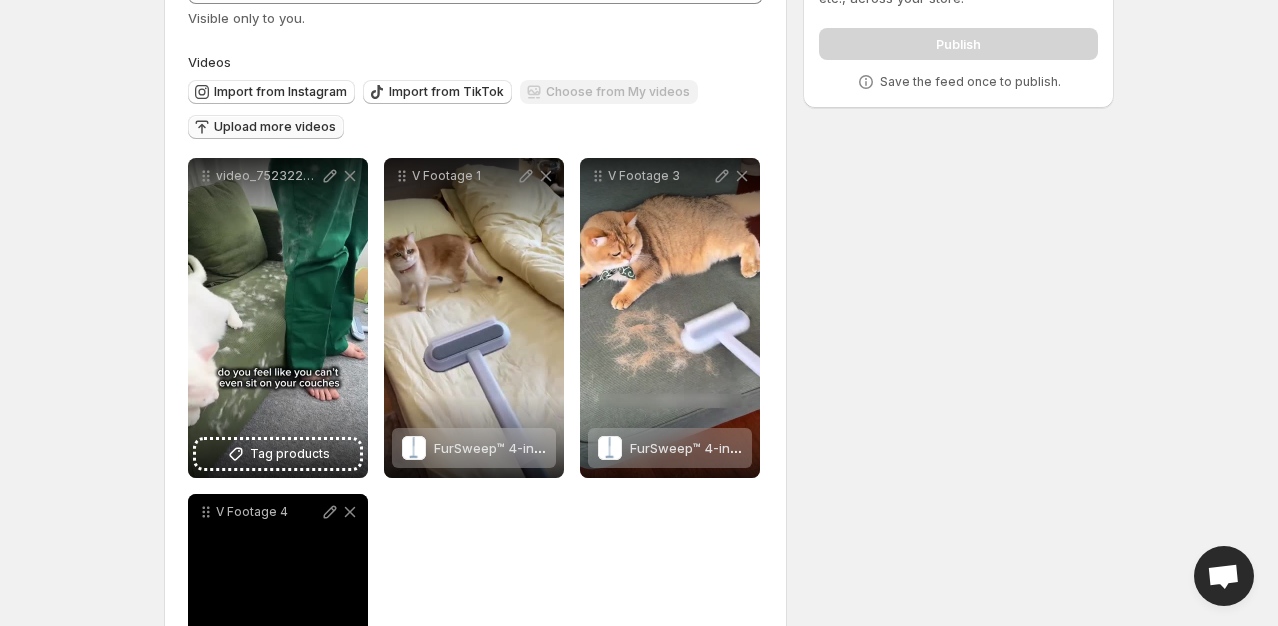 scroll, scrollTop: 352, scrollLeft: 0, axis: vertical 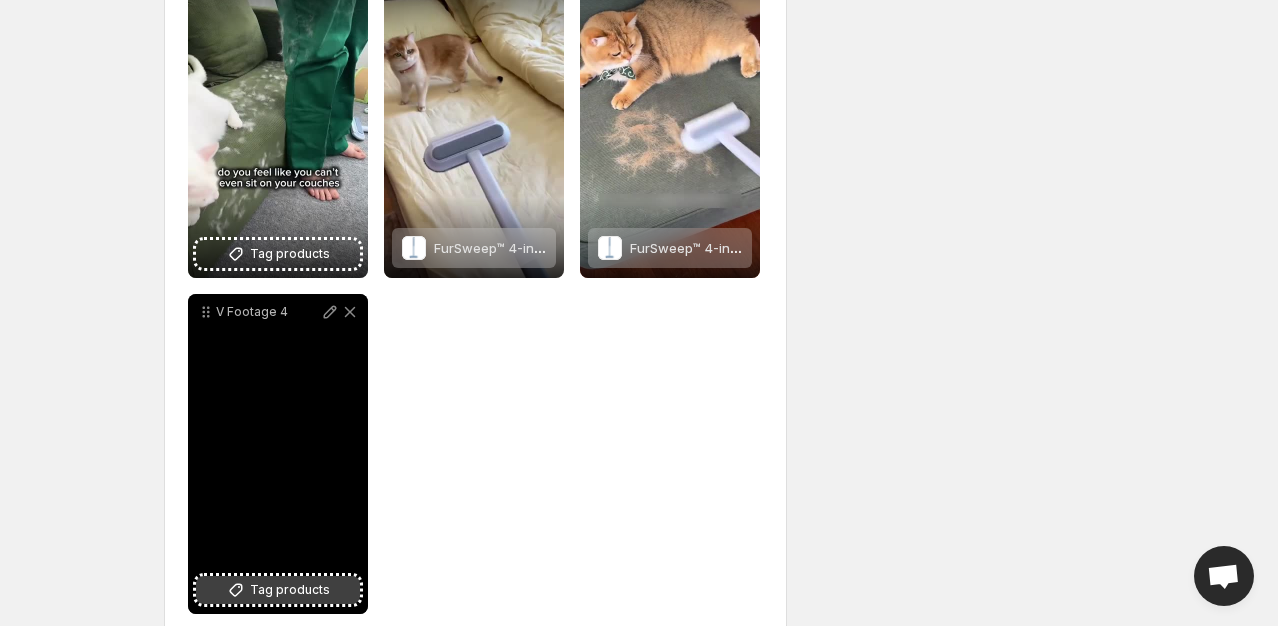click on "Tag products" at bounding box center (290, 590) 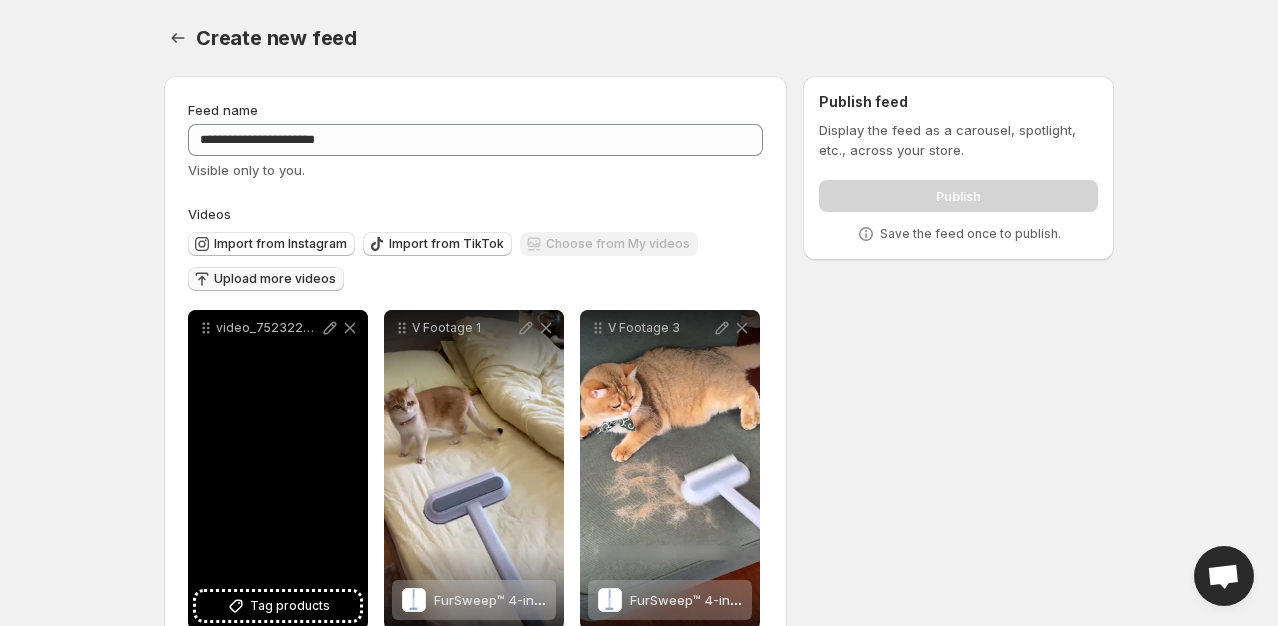 scroll, scrollTop: 388, scrollLeft: 0, axis: vertical 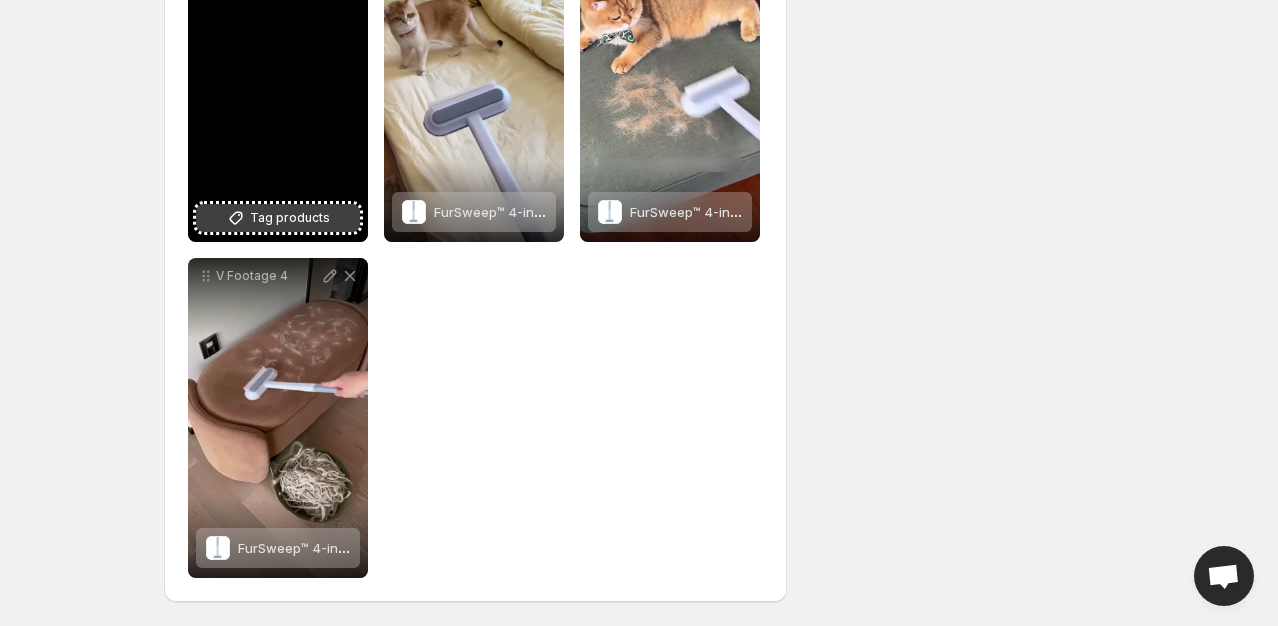 click on "Tag products" at bounding box center (290, 218) 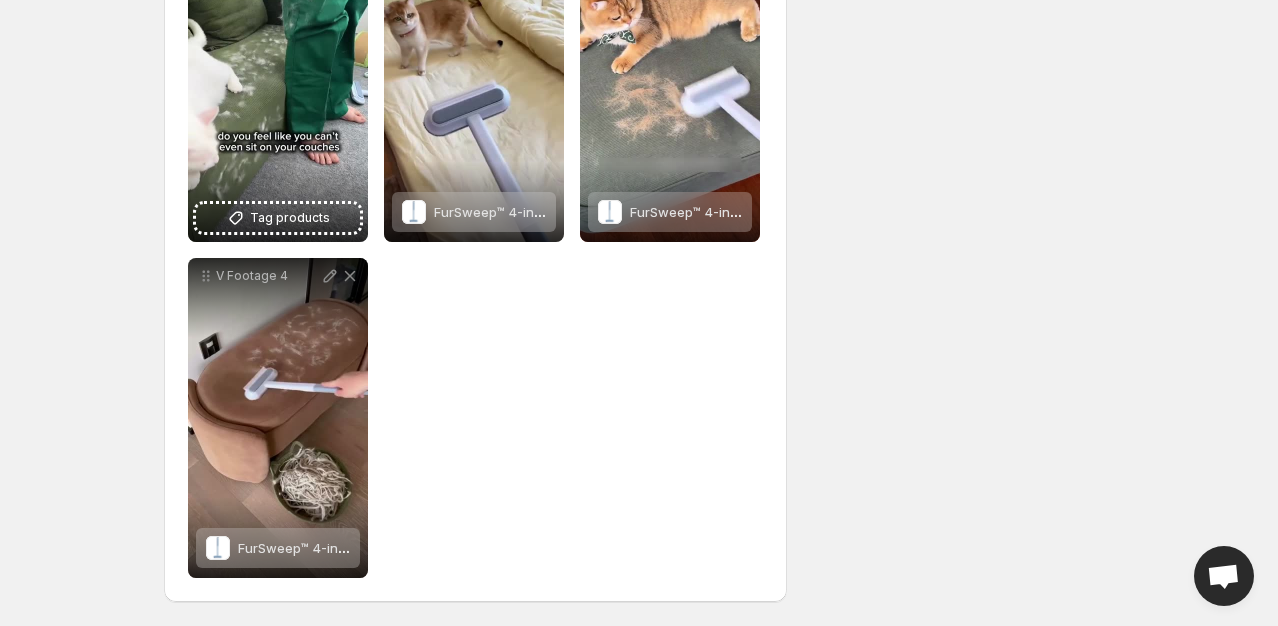 scroll, scrollTop: 0, scrollLeft: 0, axis: both 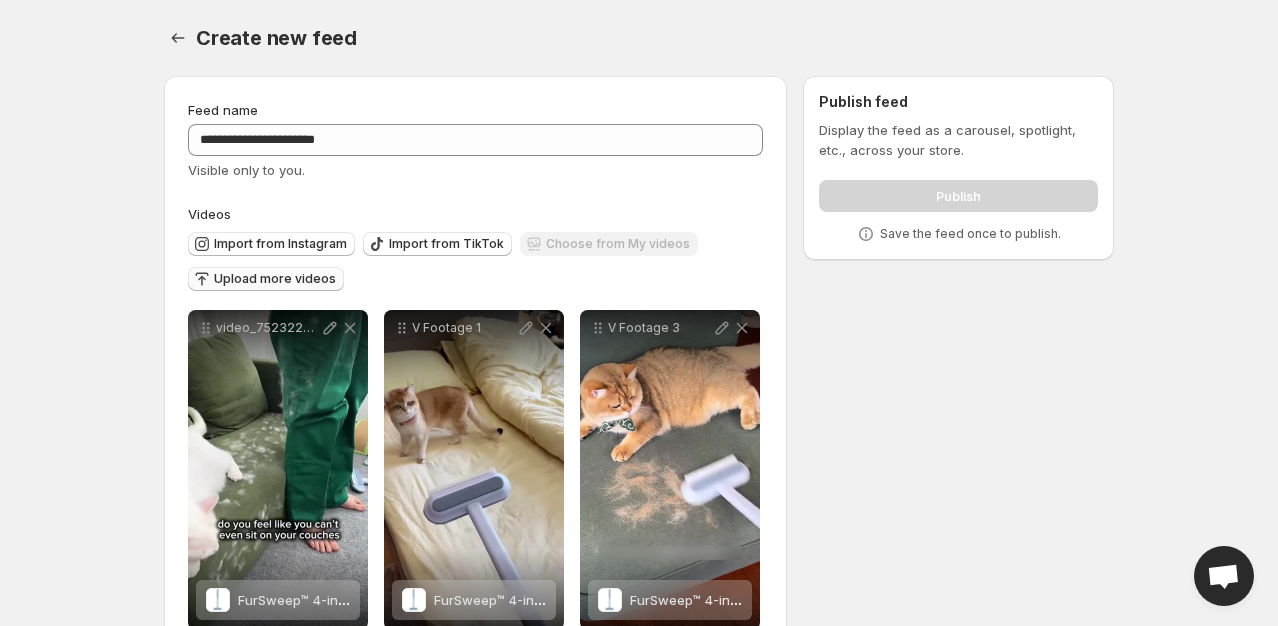 click on "**********" at bounding box center (631, 537) 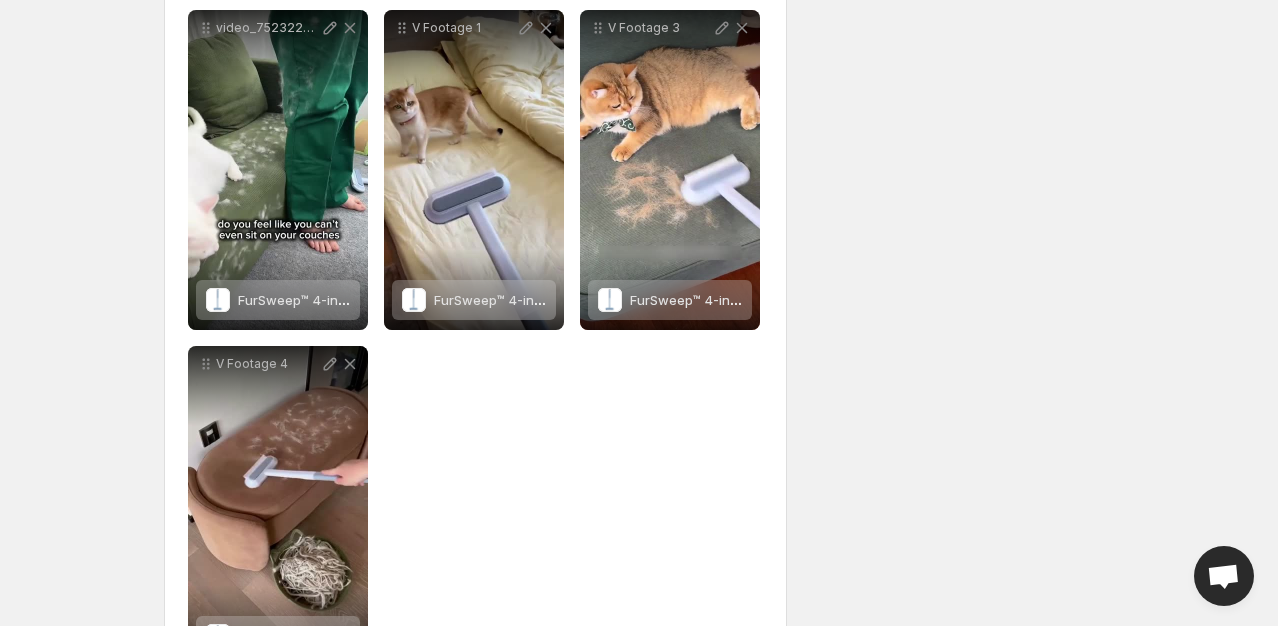 scroll, scrollTop: 0, scrollLeft: 0, axis: both 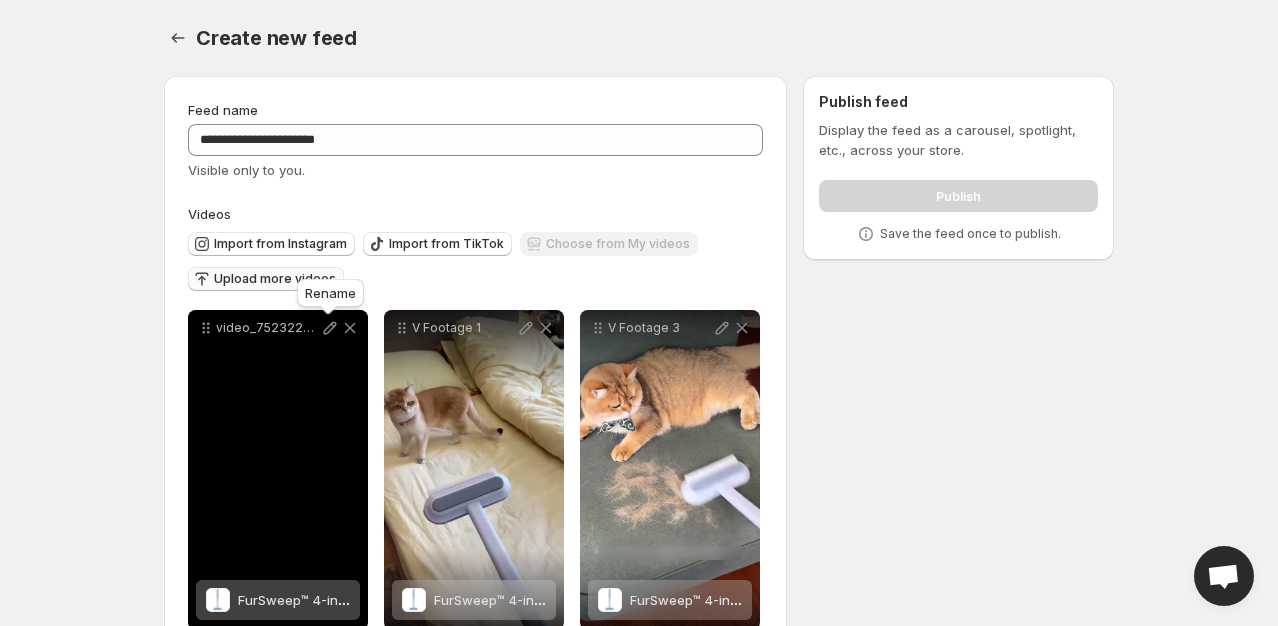 click 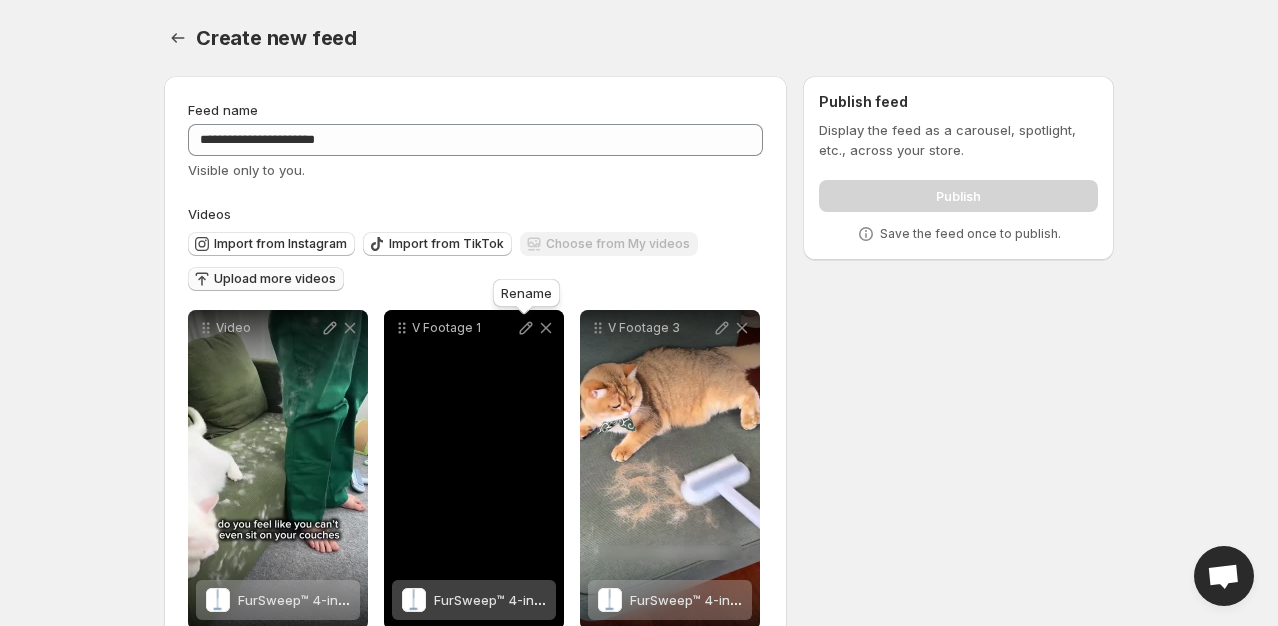 click 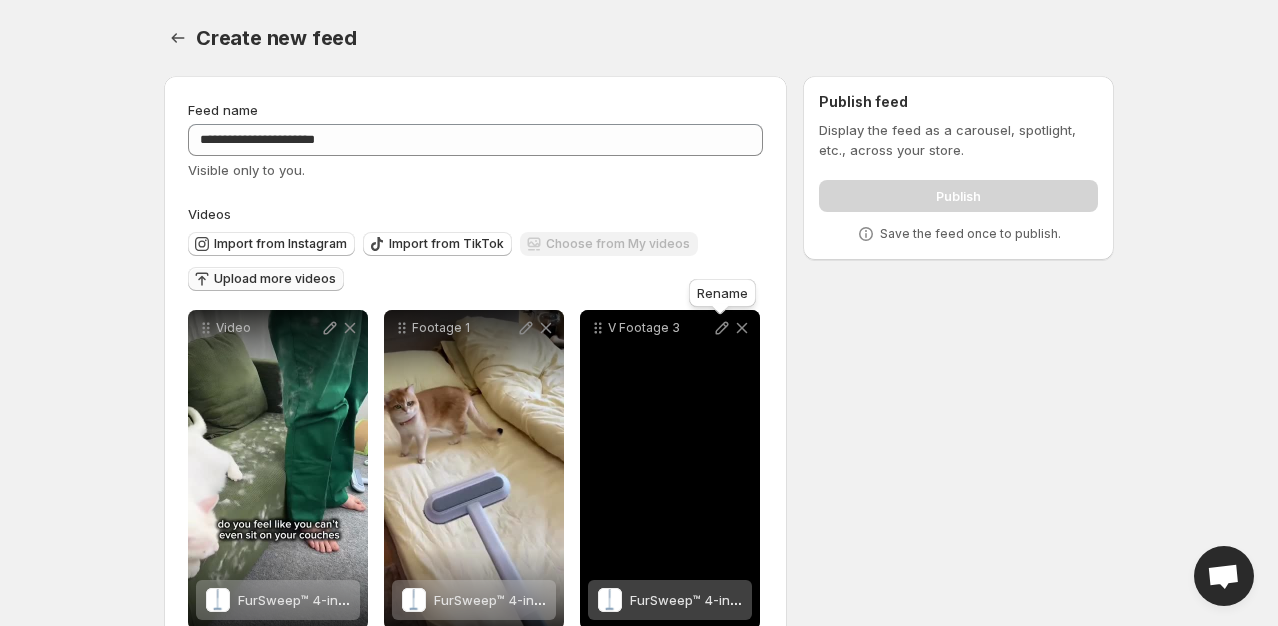 click 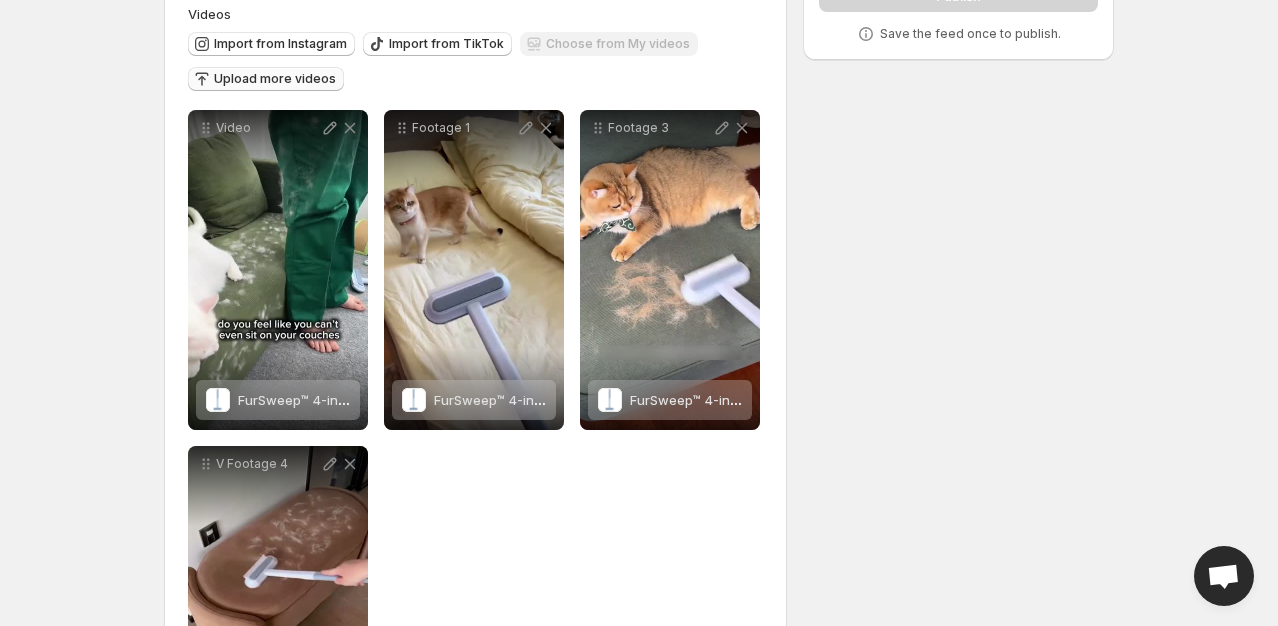 scroll, scrollTop: 300, scrollLeft: 0, axis: vertical 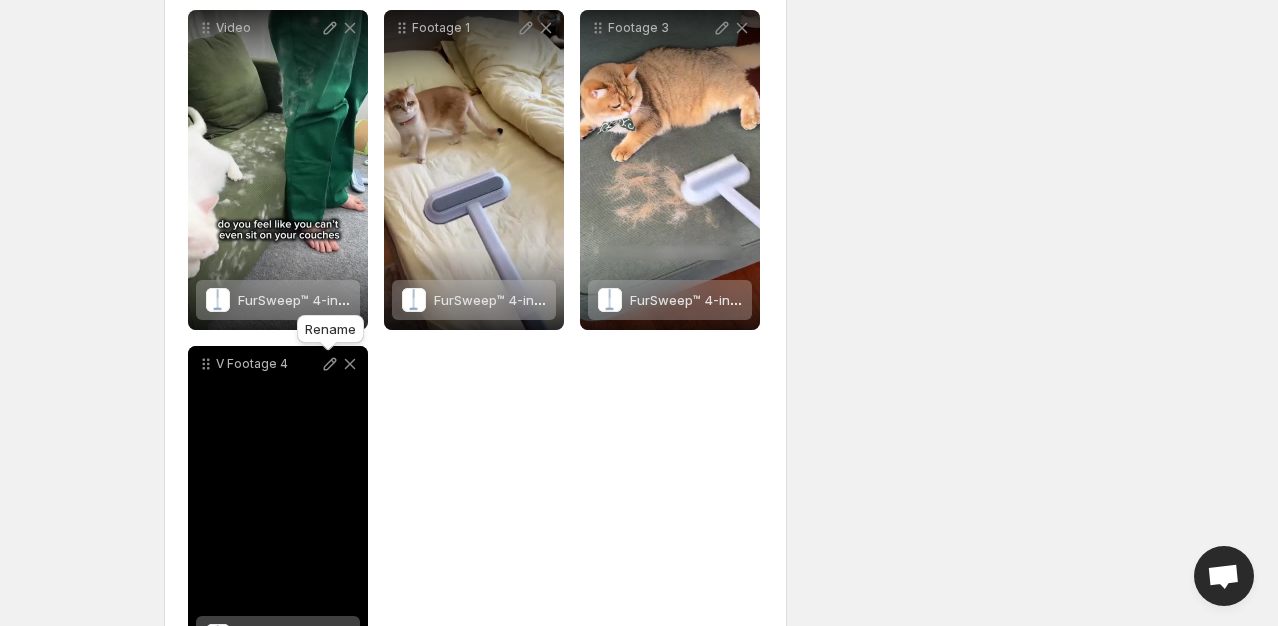 click 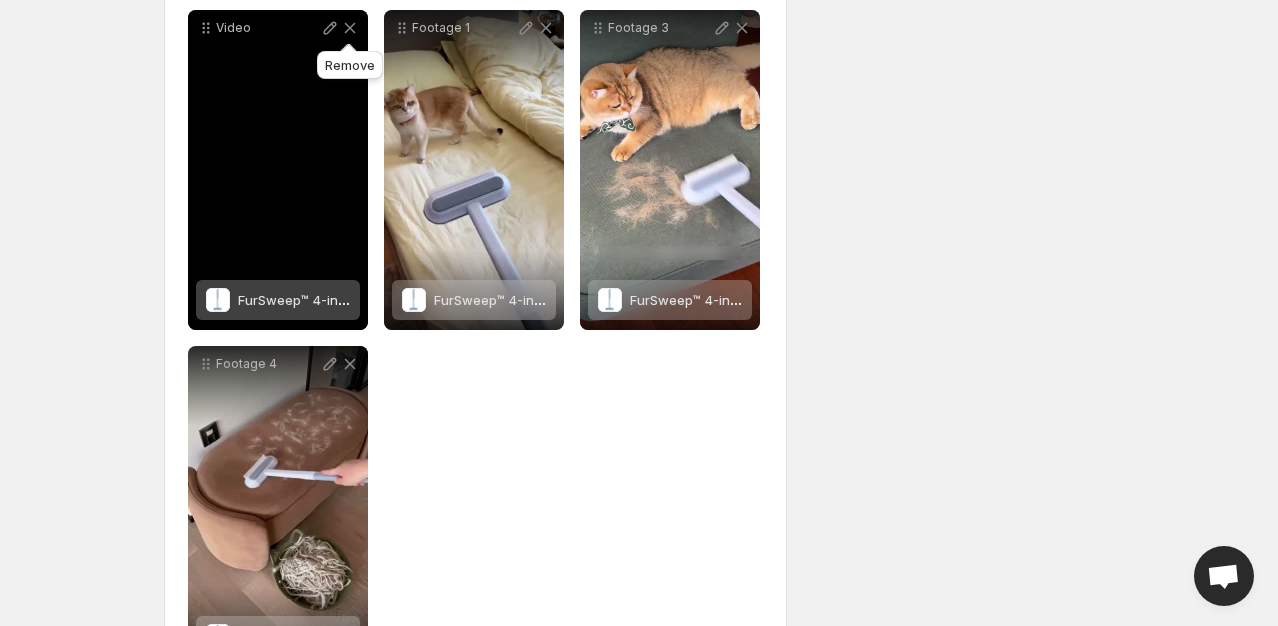 click 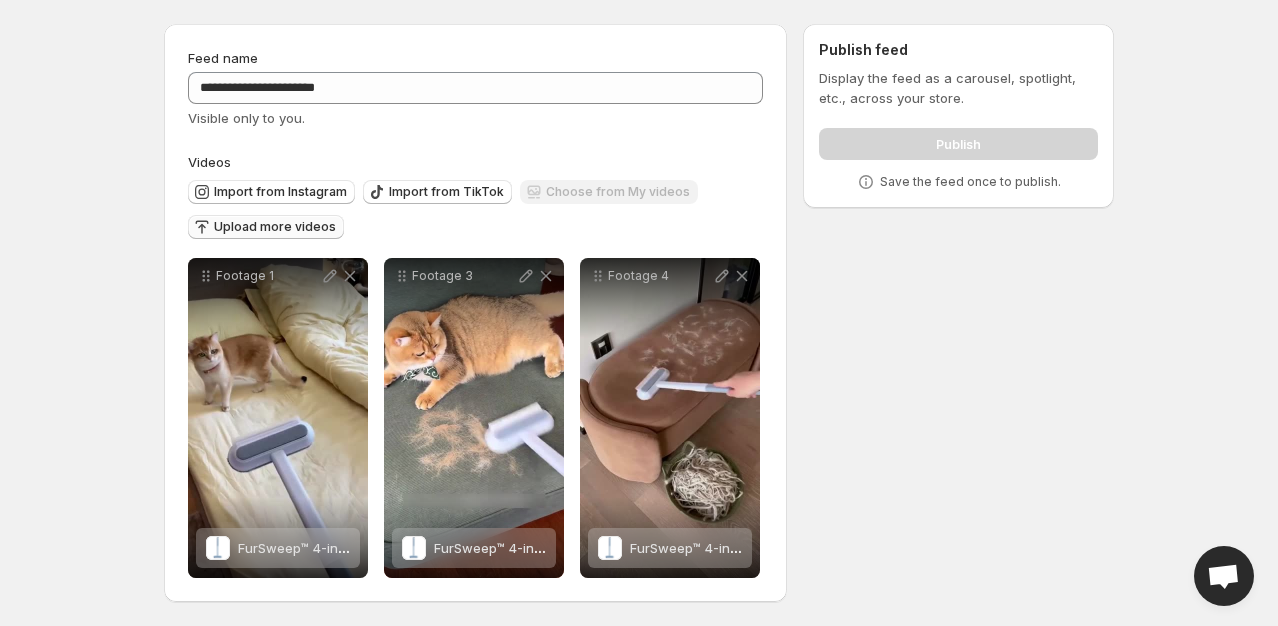 scroll, scrollTop: 52, scrollLeft: 0, axis: vertical 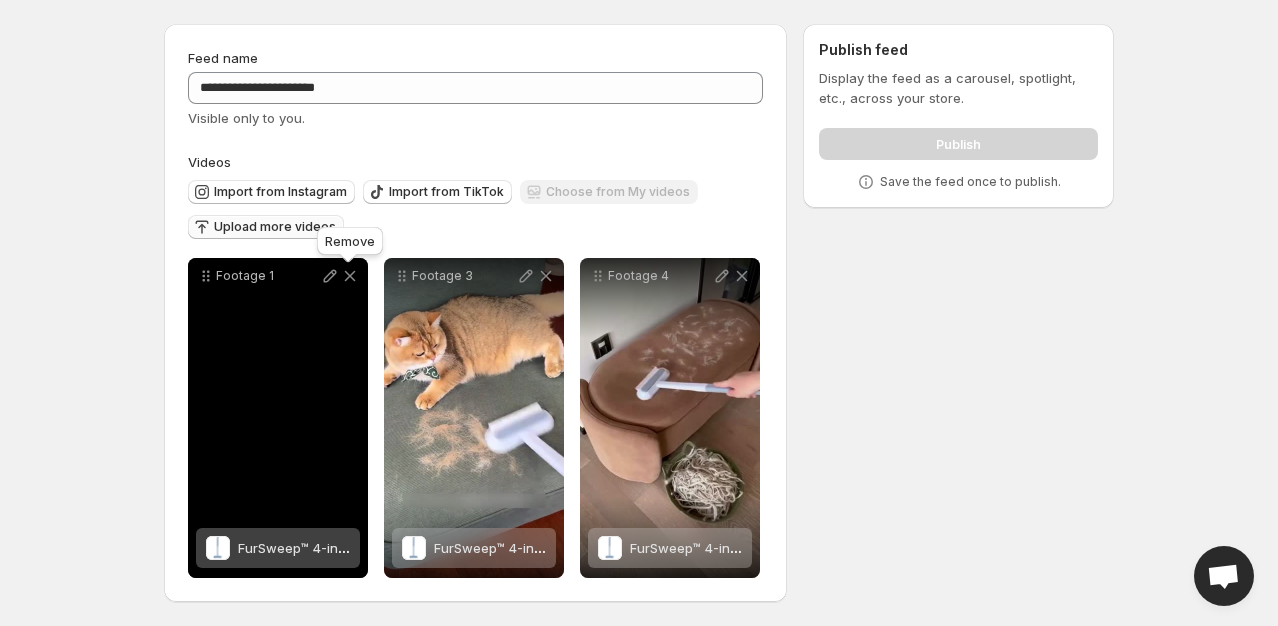 click 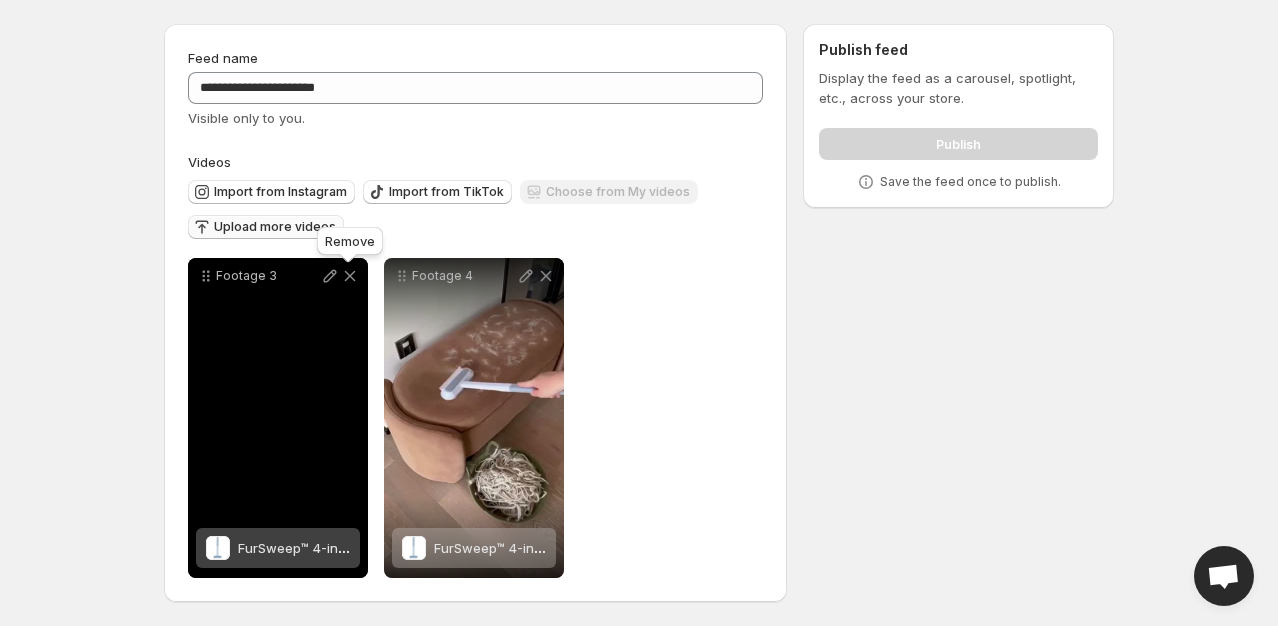 click 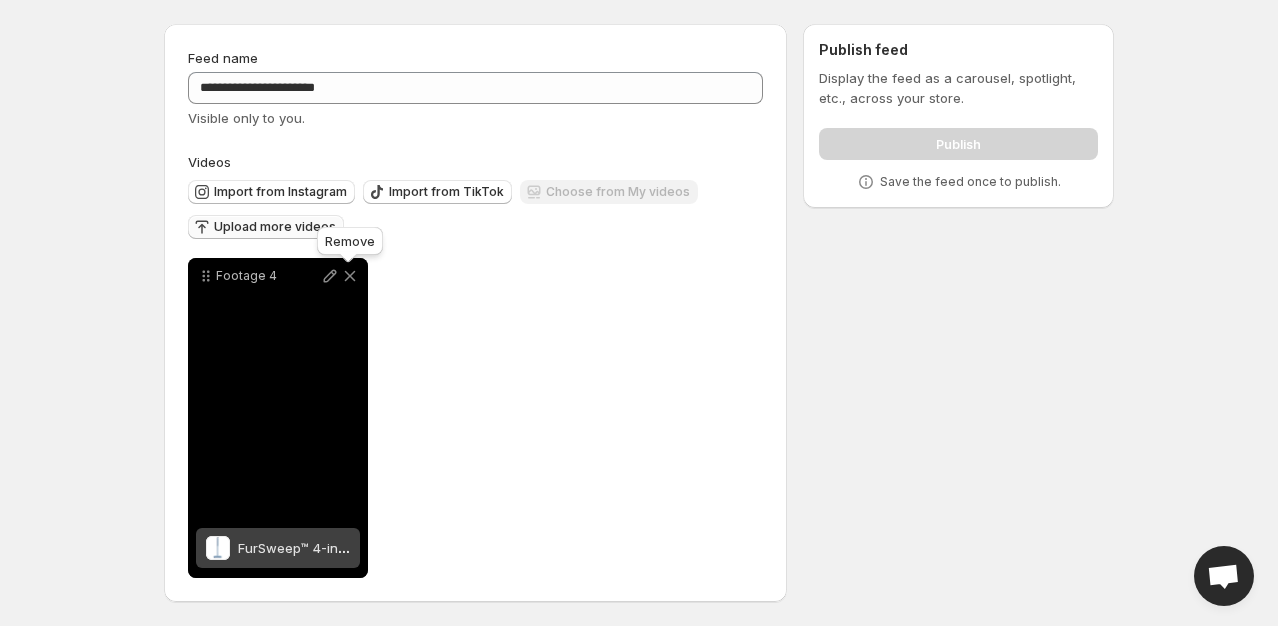 click 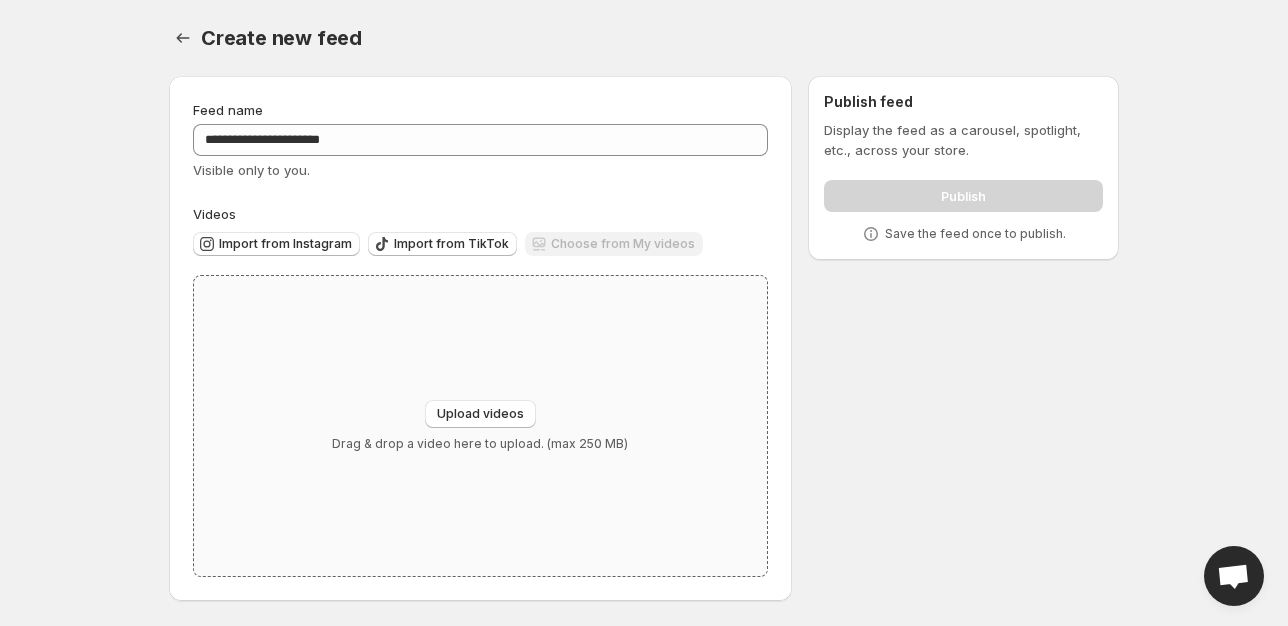 click on "Upload videos Drag & drop a video here to upload. (max 250 MB)" at bounding box center (480, 426) 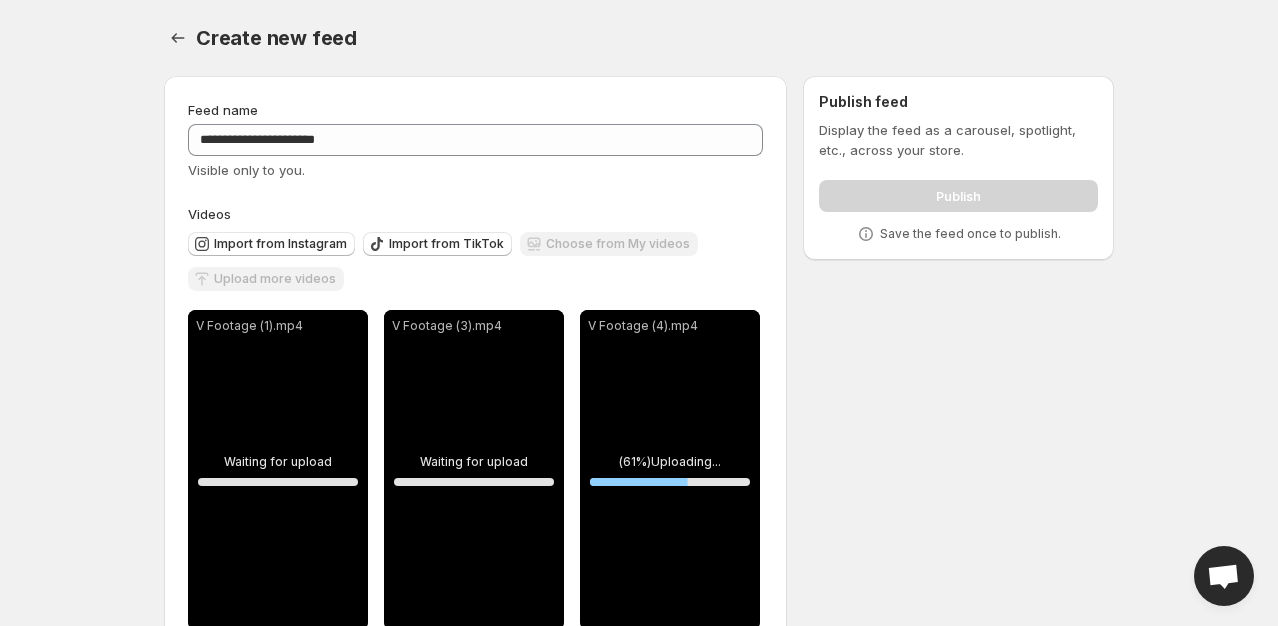 scroll, scrollTop: 52, scrollLeft: 0, axis: vertical 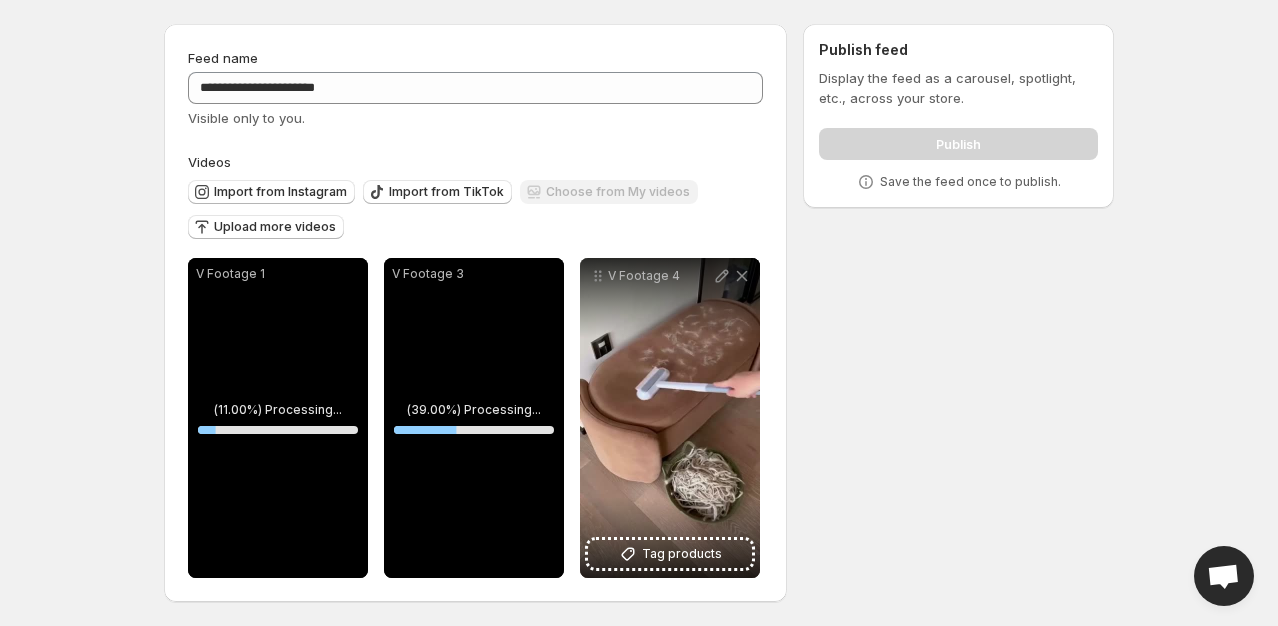 click on "Upload more videos" at bounding box center (275, 227) 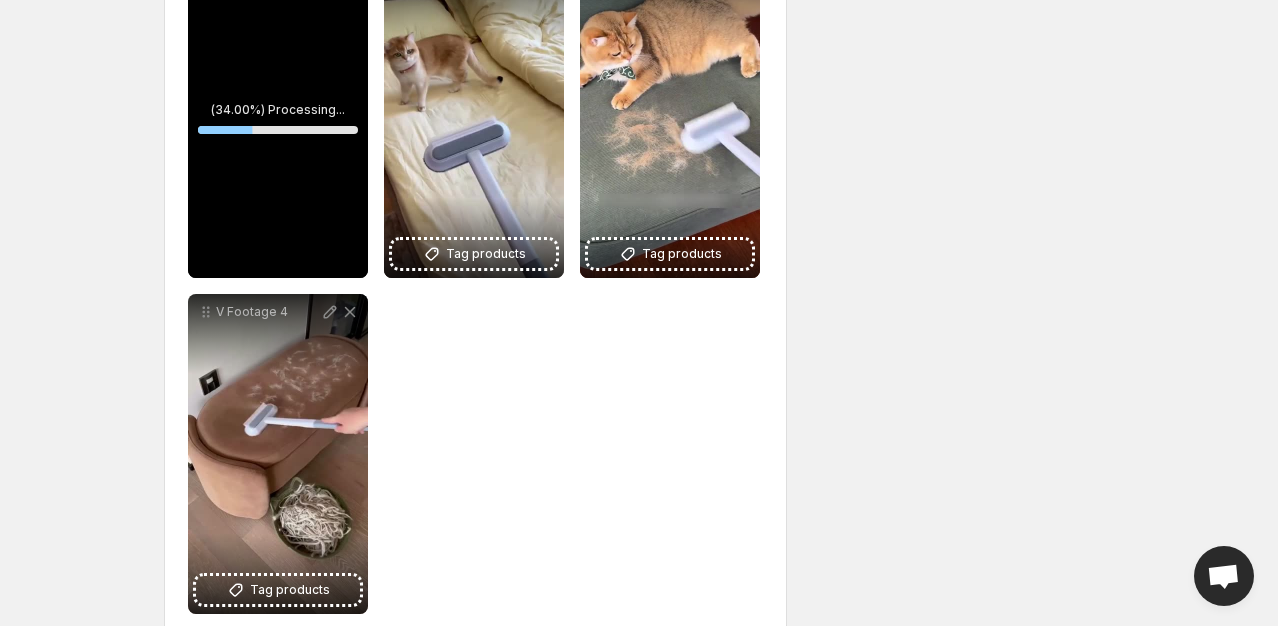 scroll, scrollTop: 152, scrollLeft: 0, axis: vertical 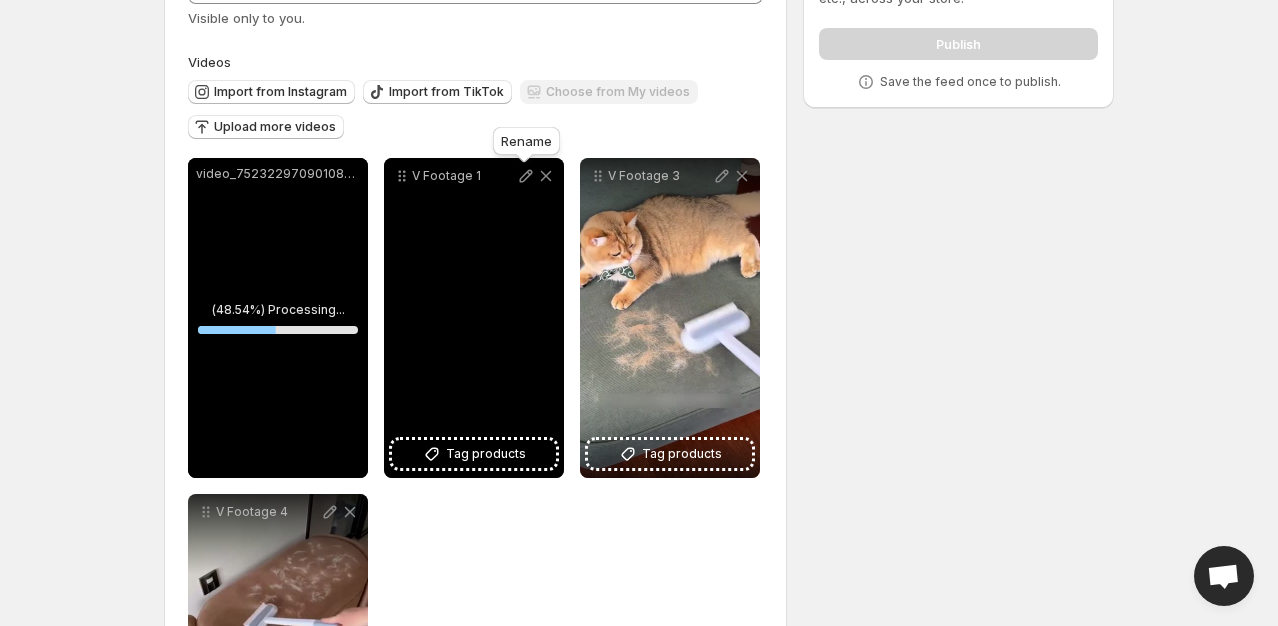 click 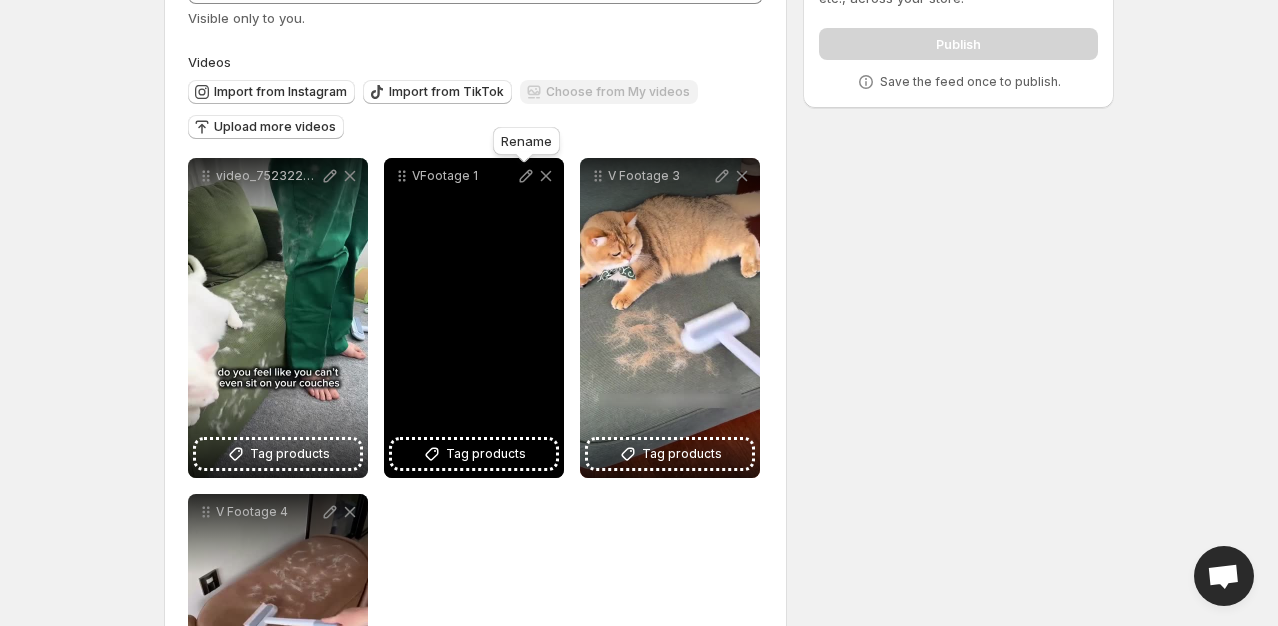 click 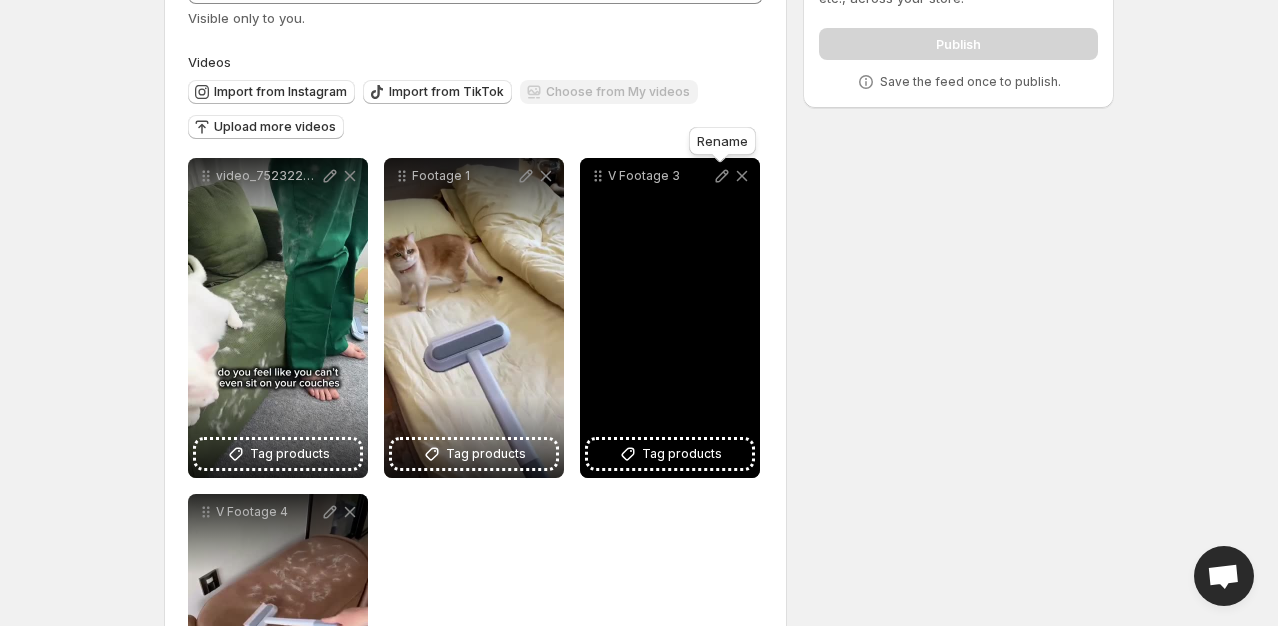 click 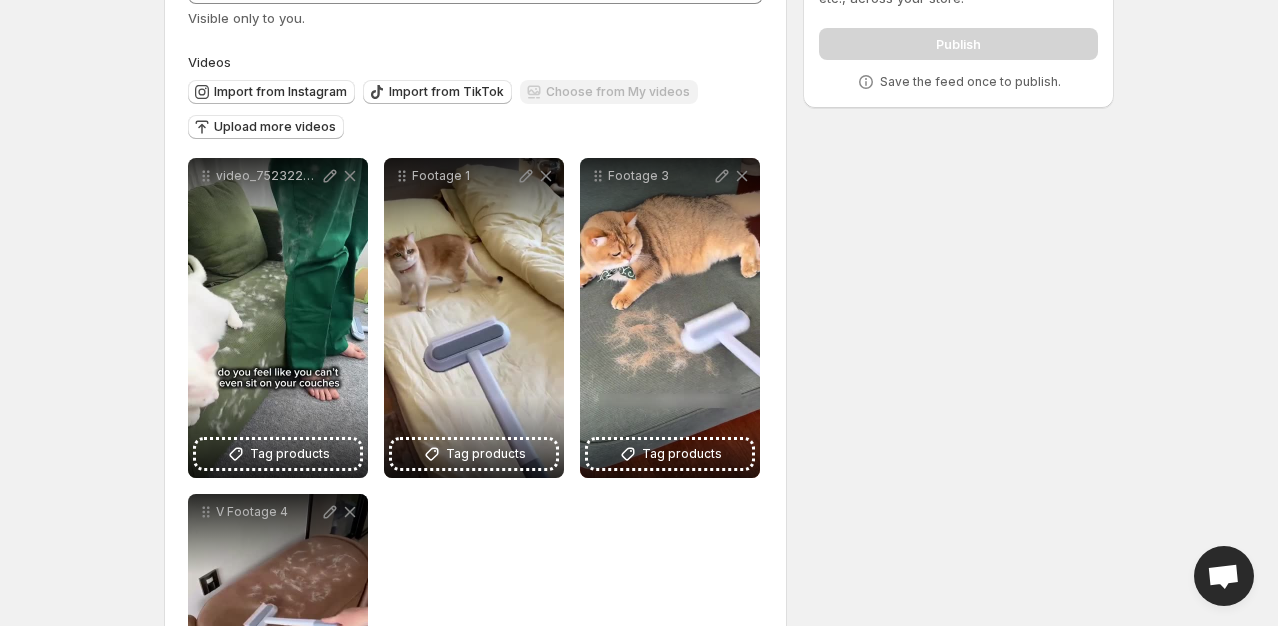 scroll, scrollTop: 388, scrollLeft: 0, axis: vertical 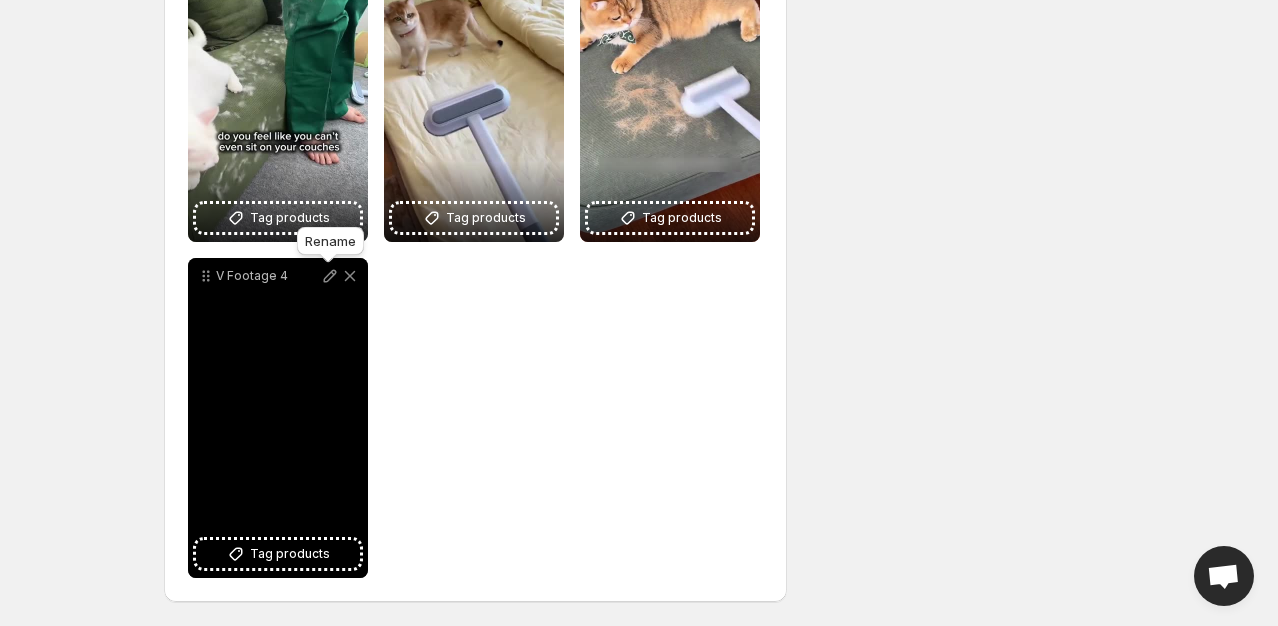 click 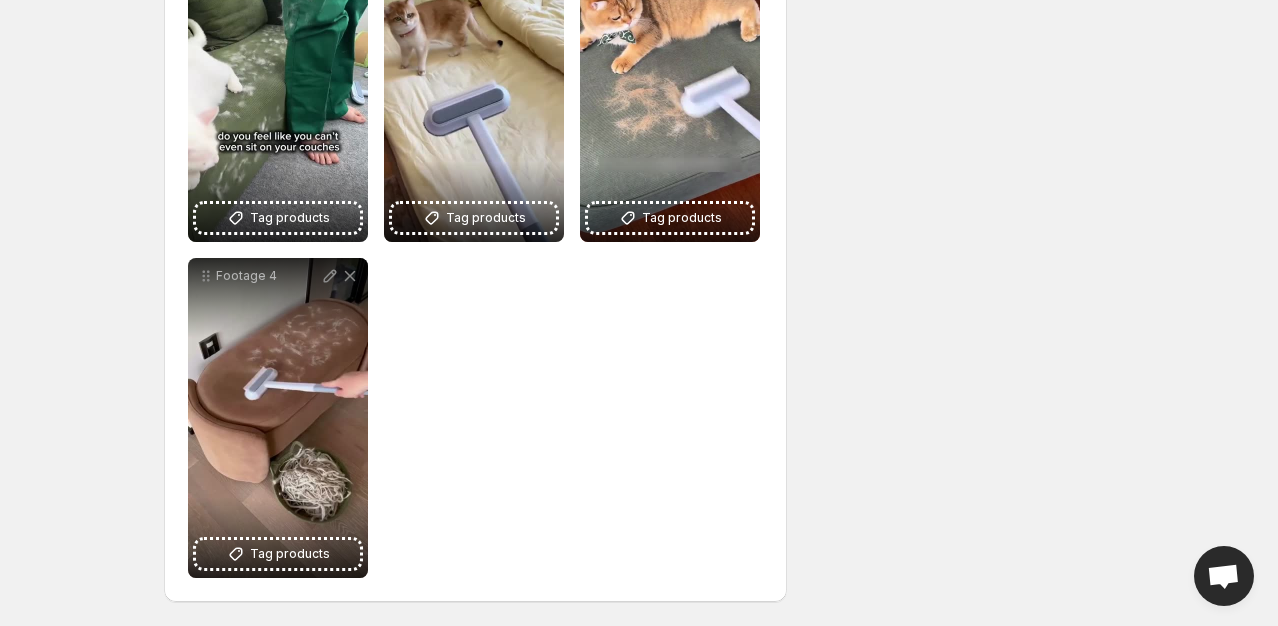 scroll, scrollTop: 188, scrollLeft: 0, axis: vertical 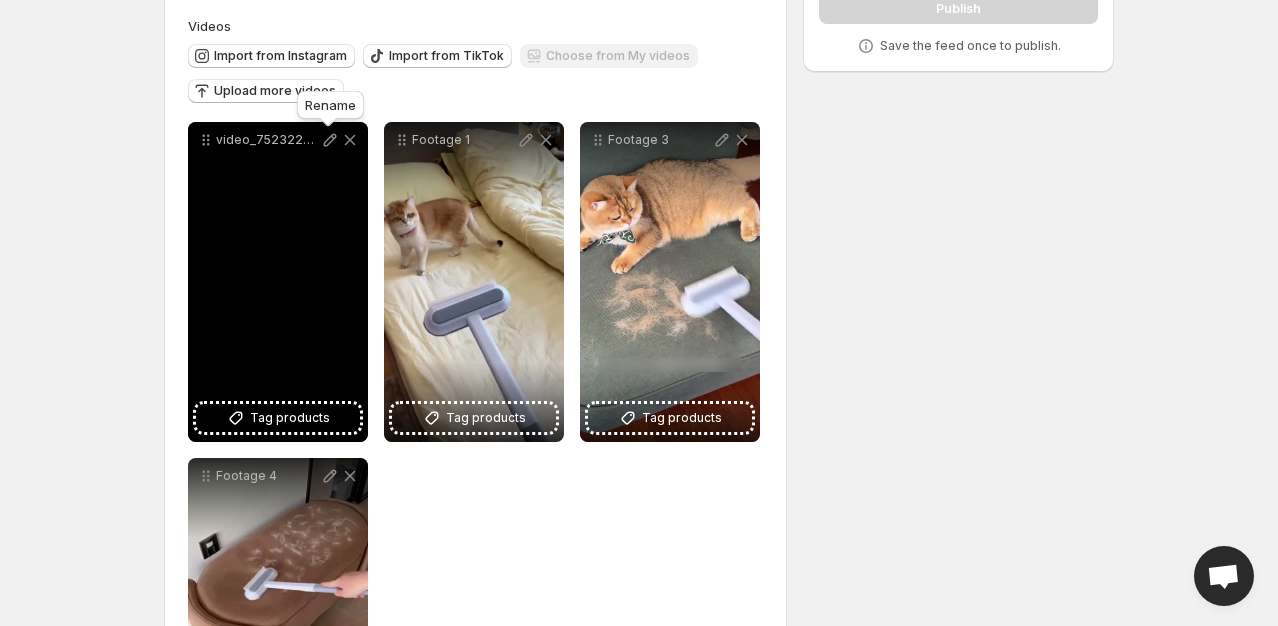 click 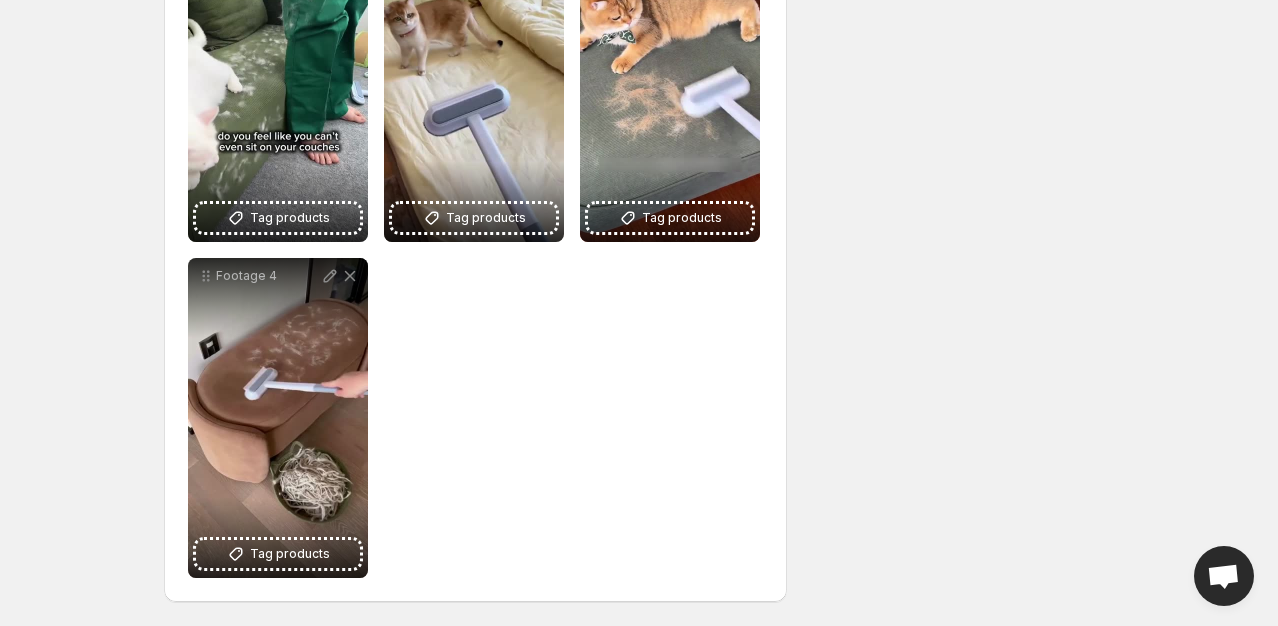 scroll, scrollTop: 0, scrollLeft: 0, axis: both 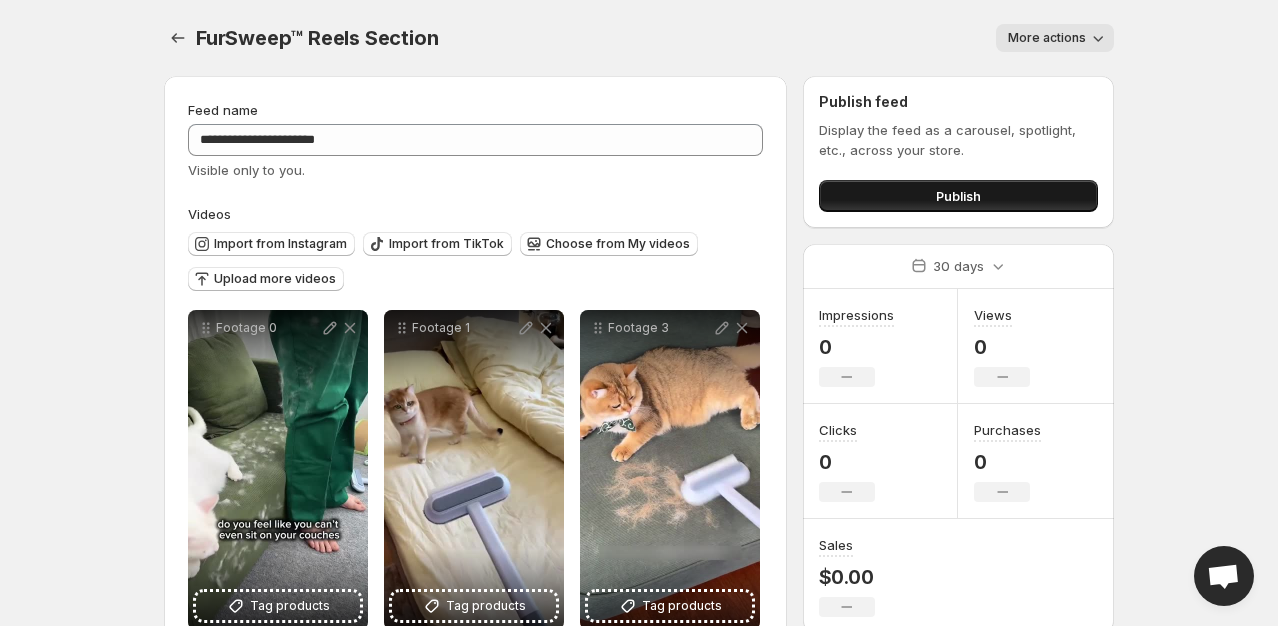 click on "Publish" at bounding box center [958, 196] 